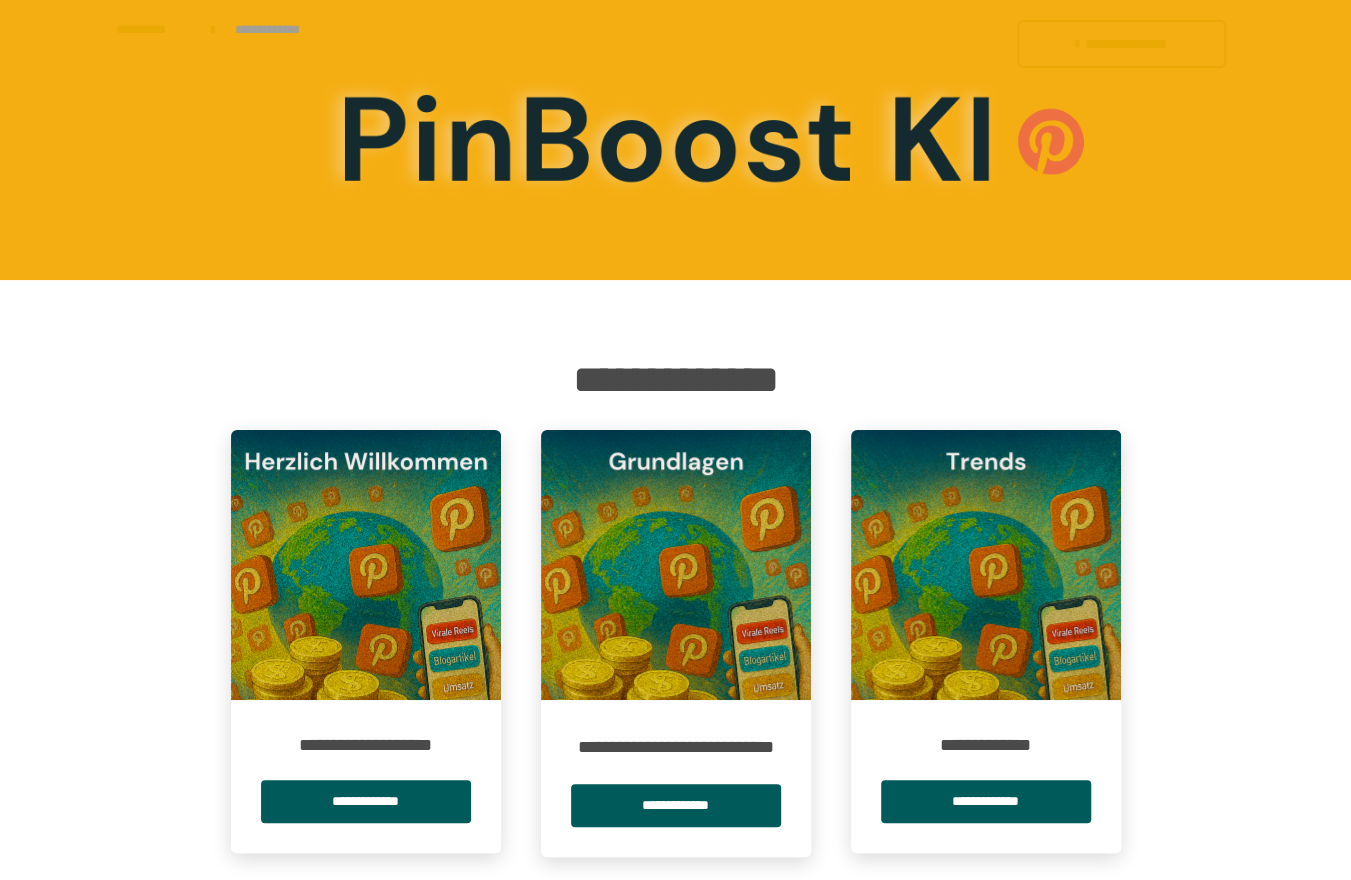 scroll, scrollTop: 624, scrollLeft: 0, axis: vertical 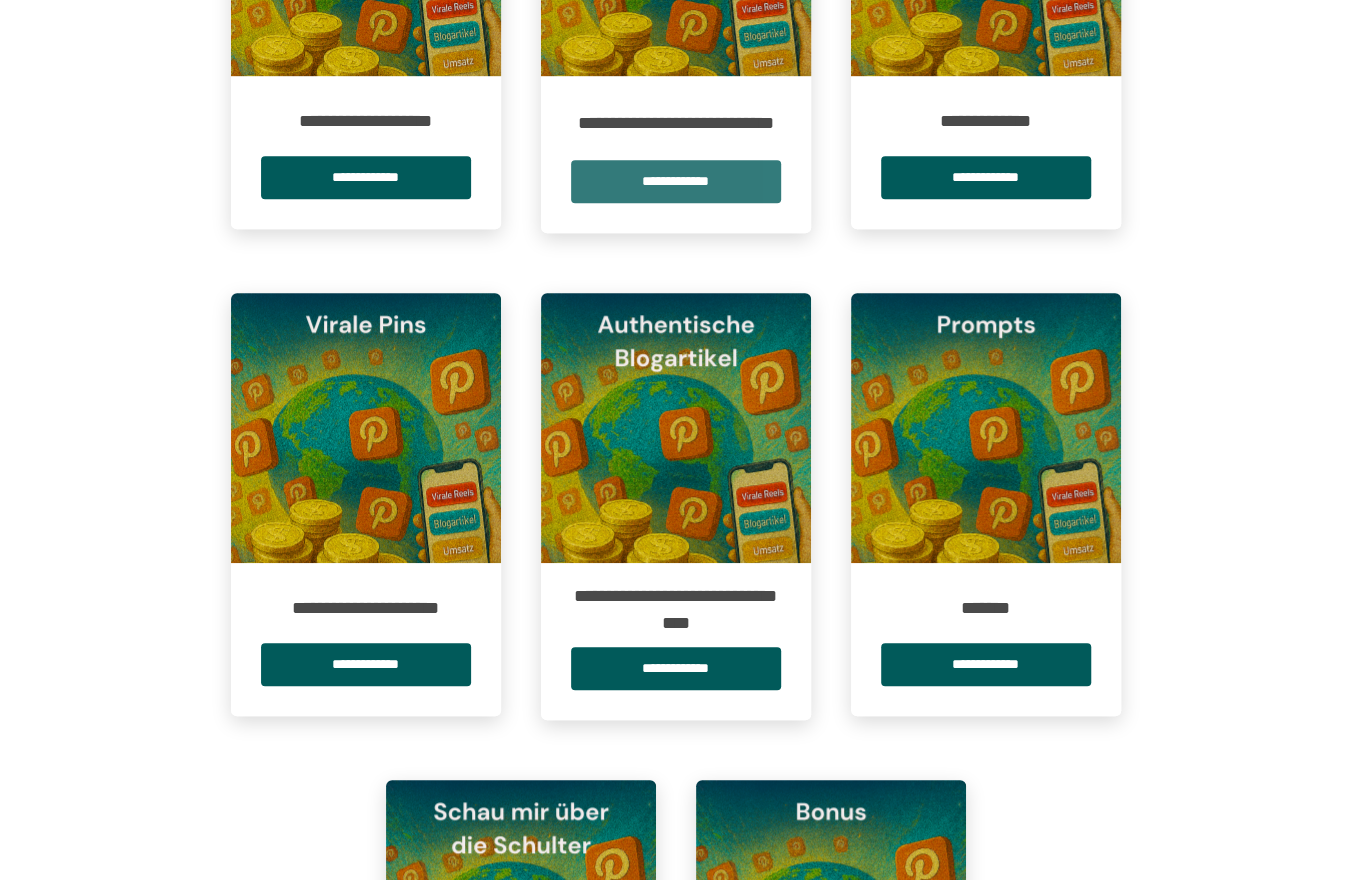 click on "**********" at bounding box center [676, 181] 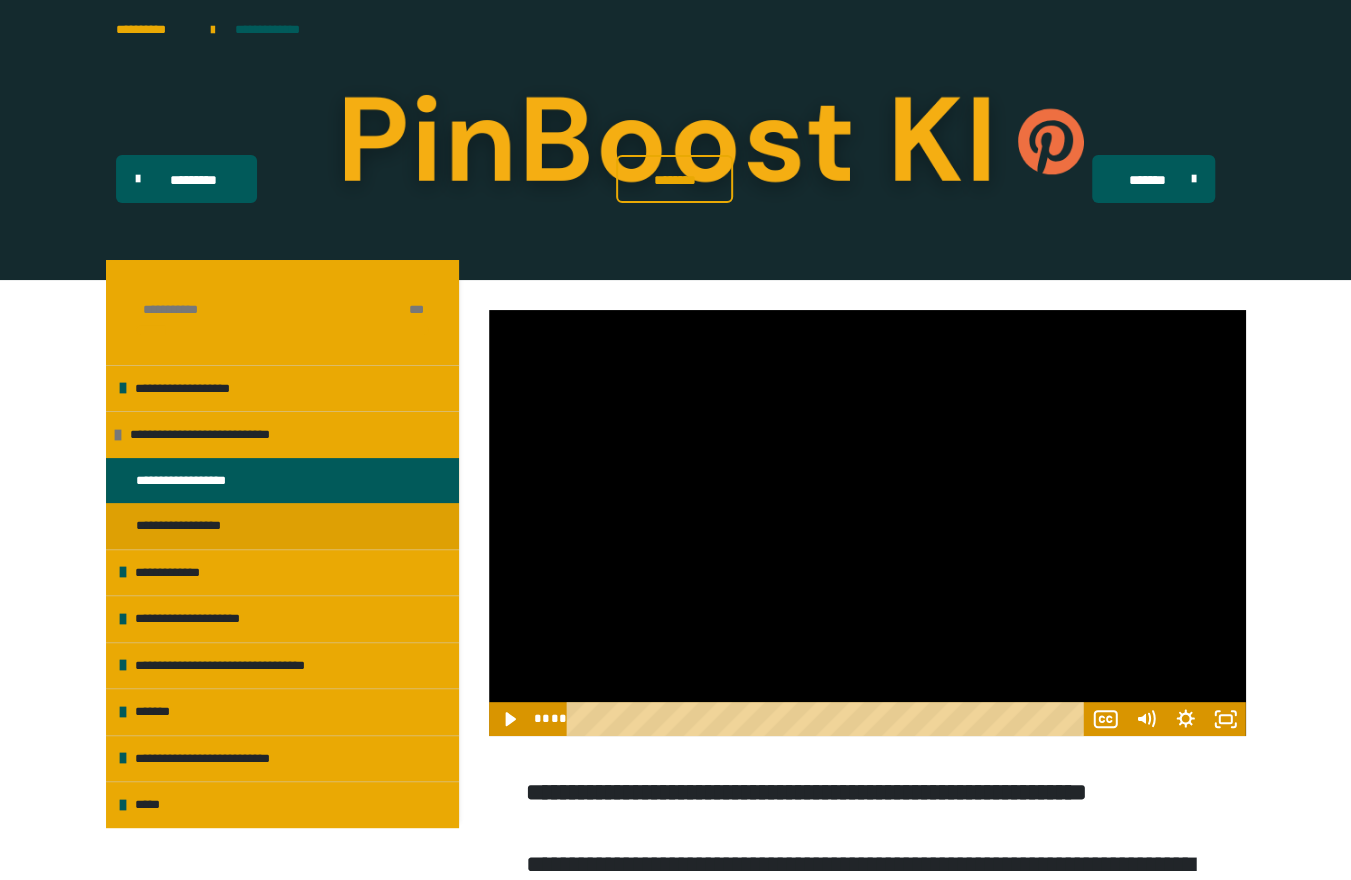 drag, startPoint x: 961, startPoint y: 721, endPoint x: 571, endPoint y: 736, distance: 390.28836 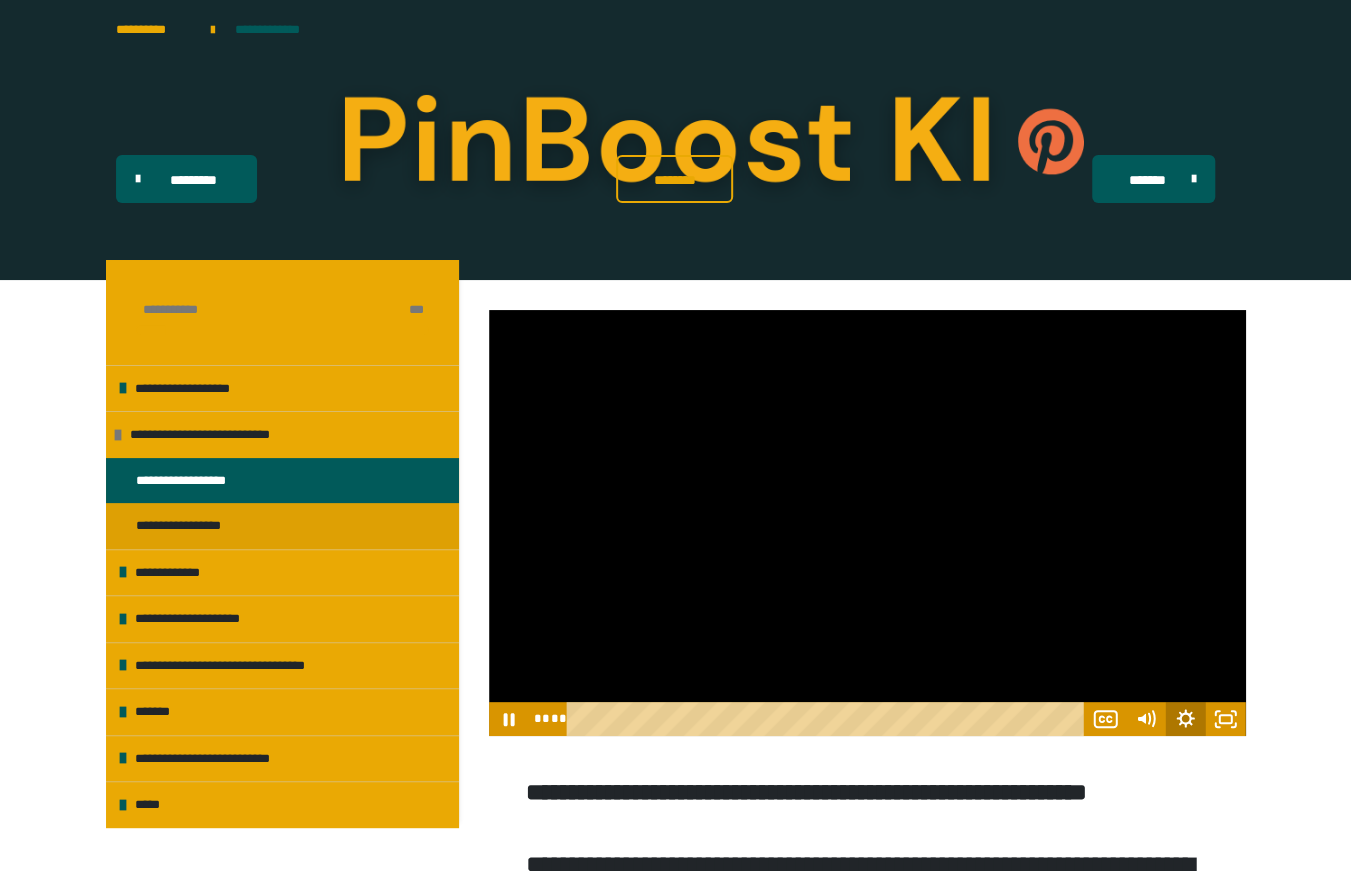 click 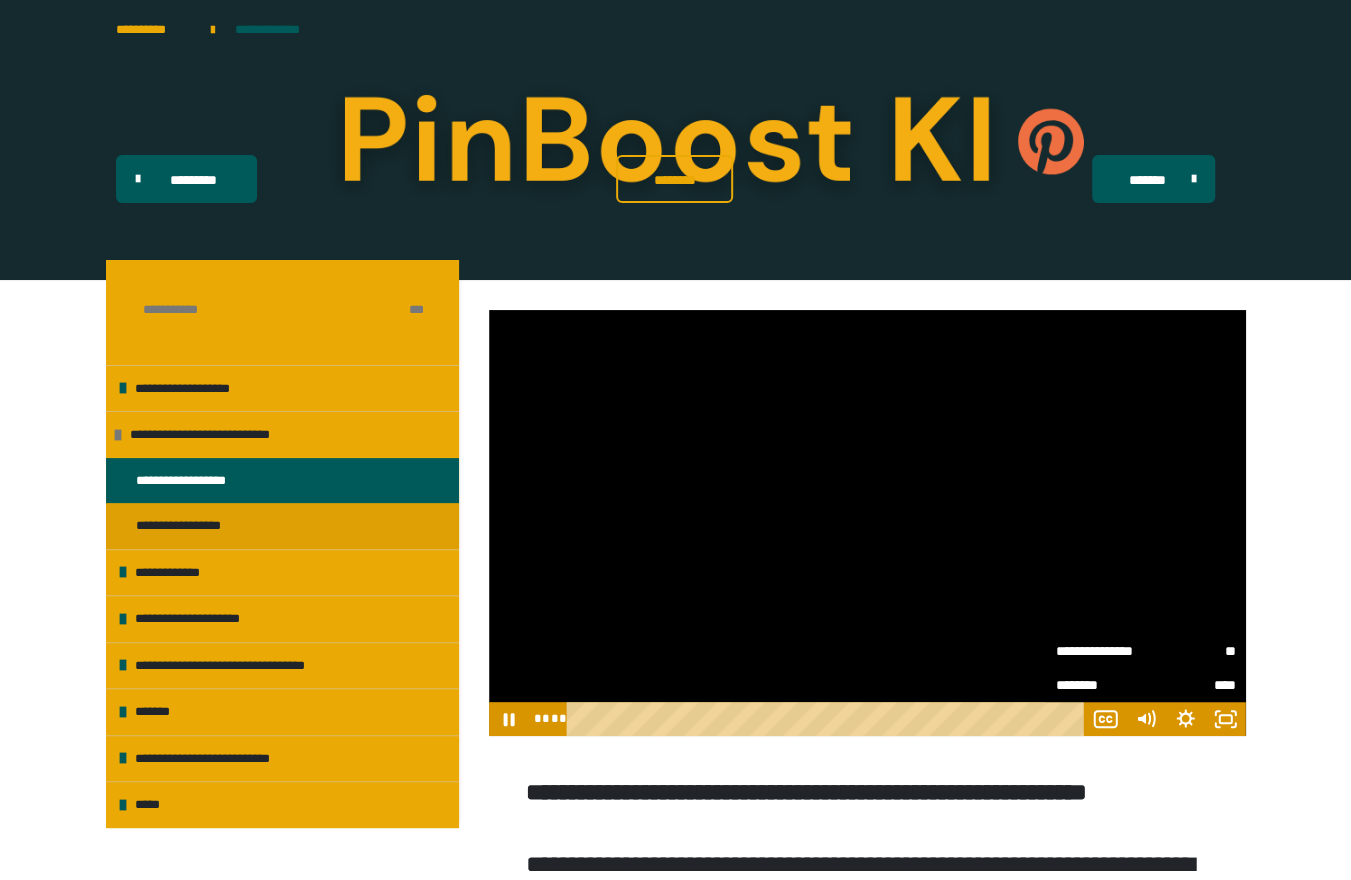 click on "**" at bounding box center [1191, 651] 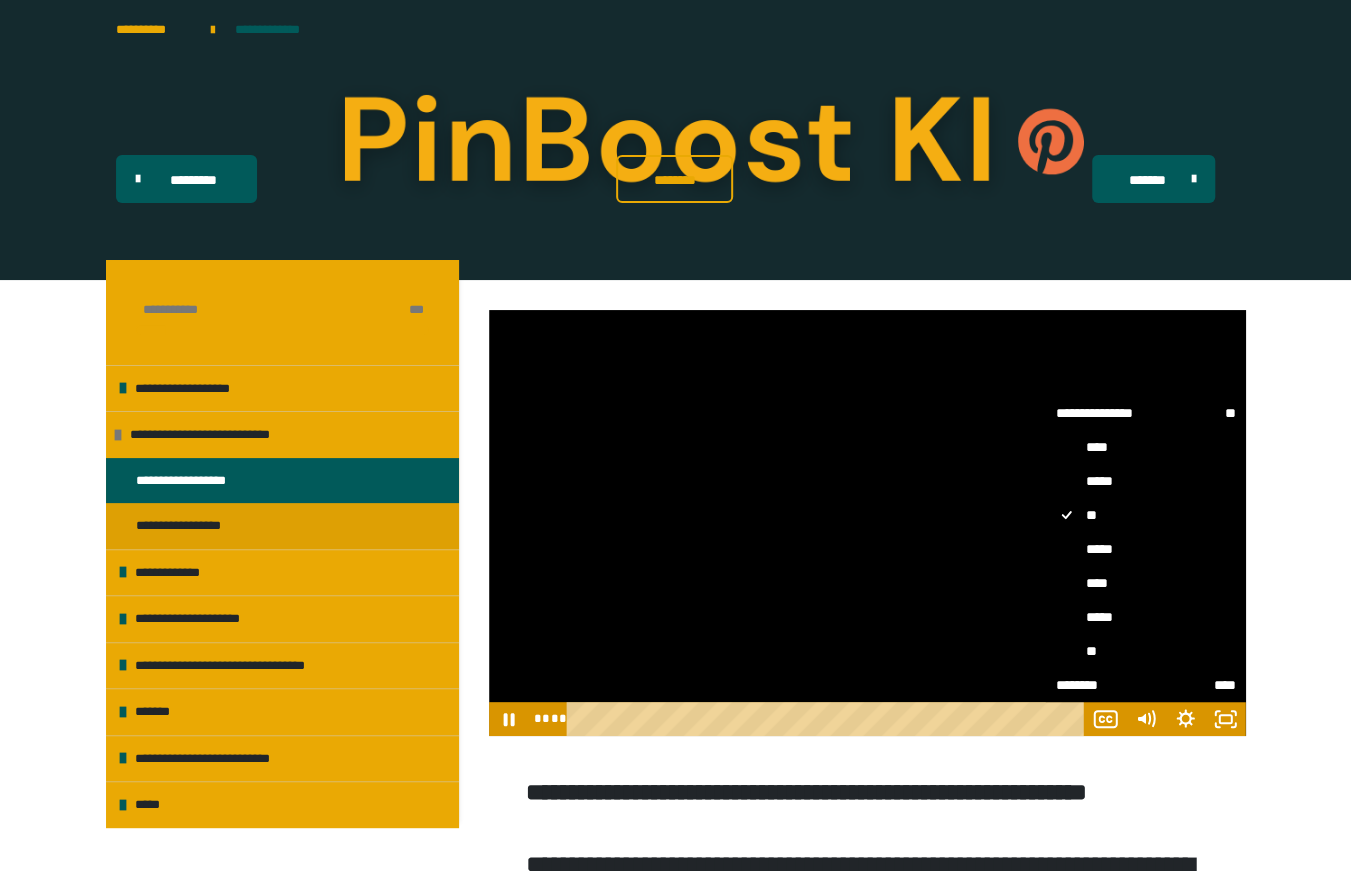click on "****" at bounding box center (1146, 583) 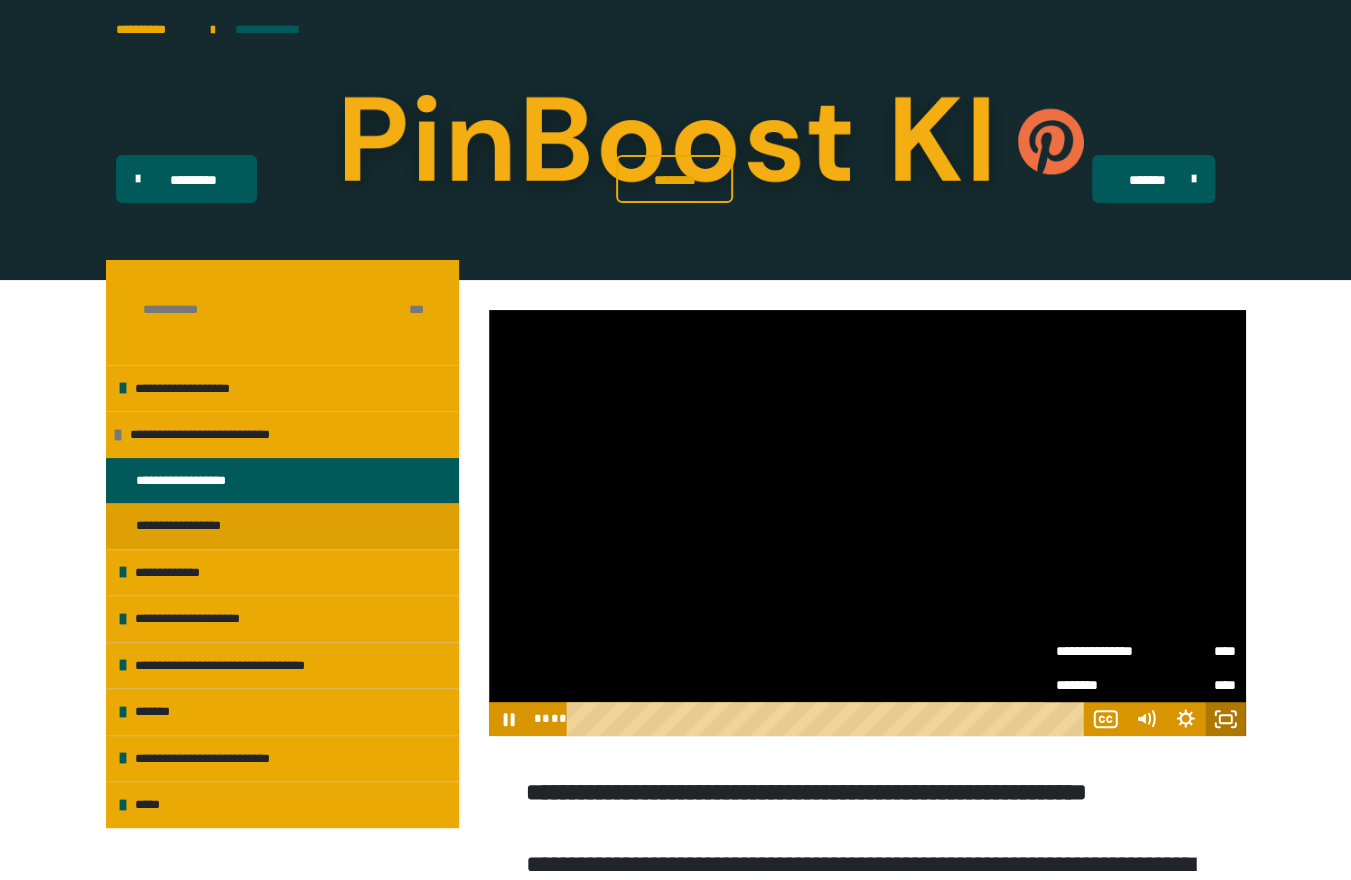 click 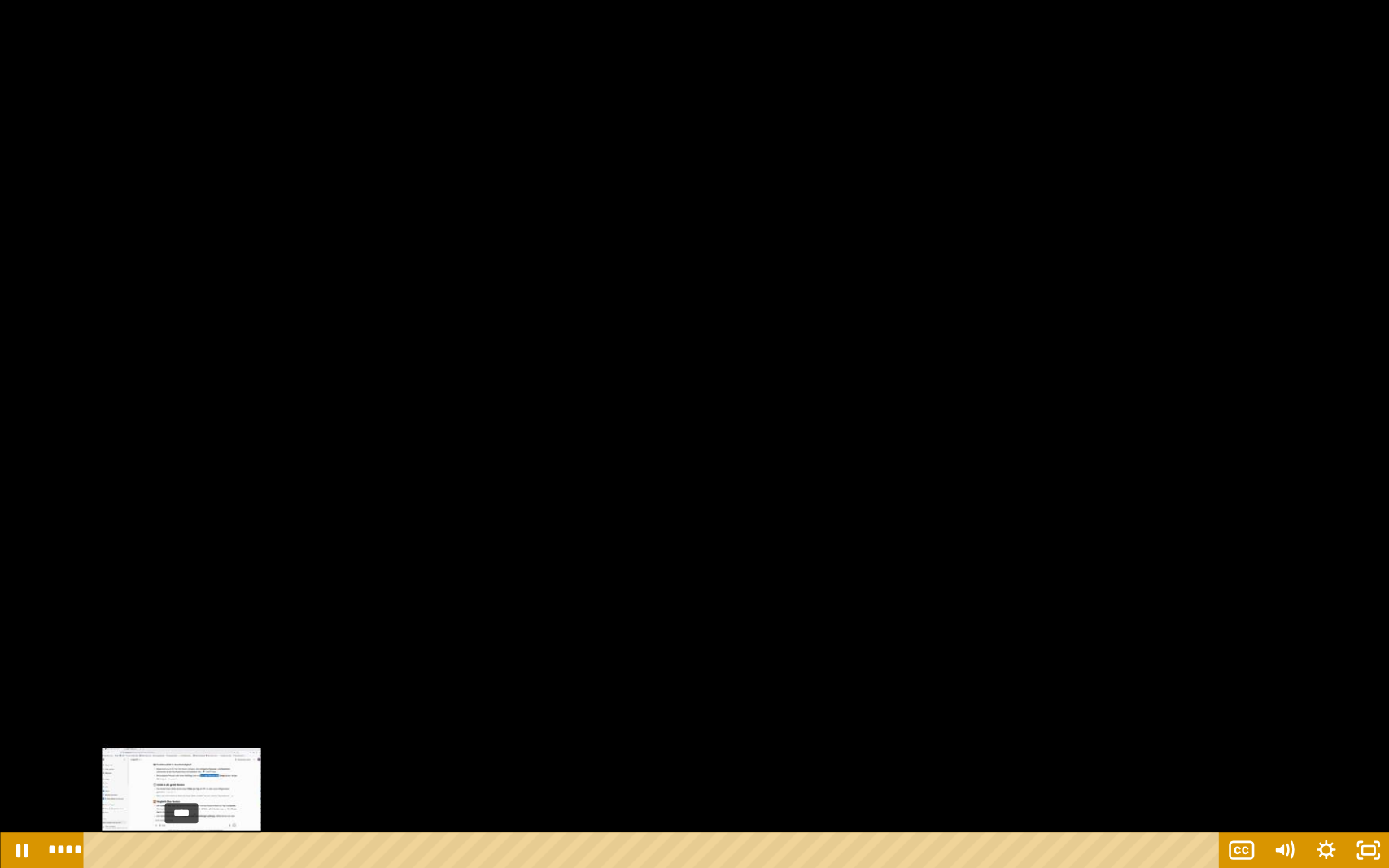 click on "****" at bounding box center (654, 850) 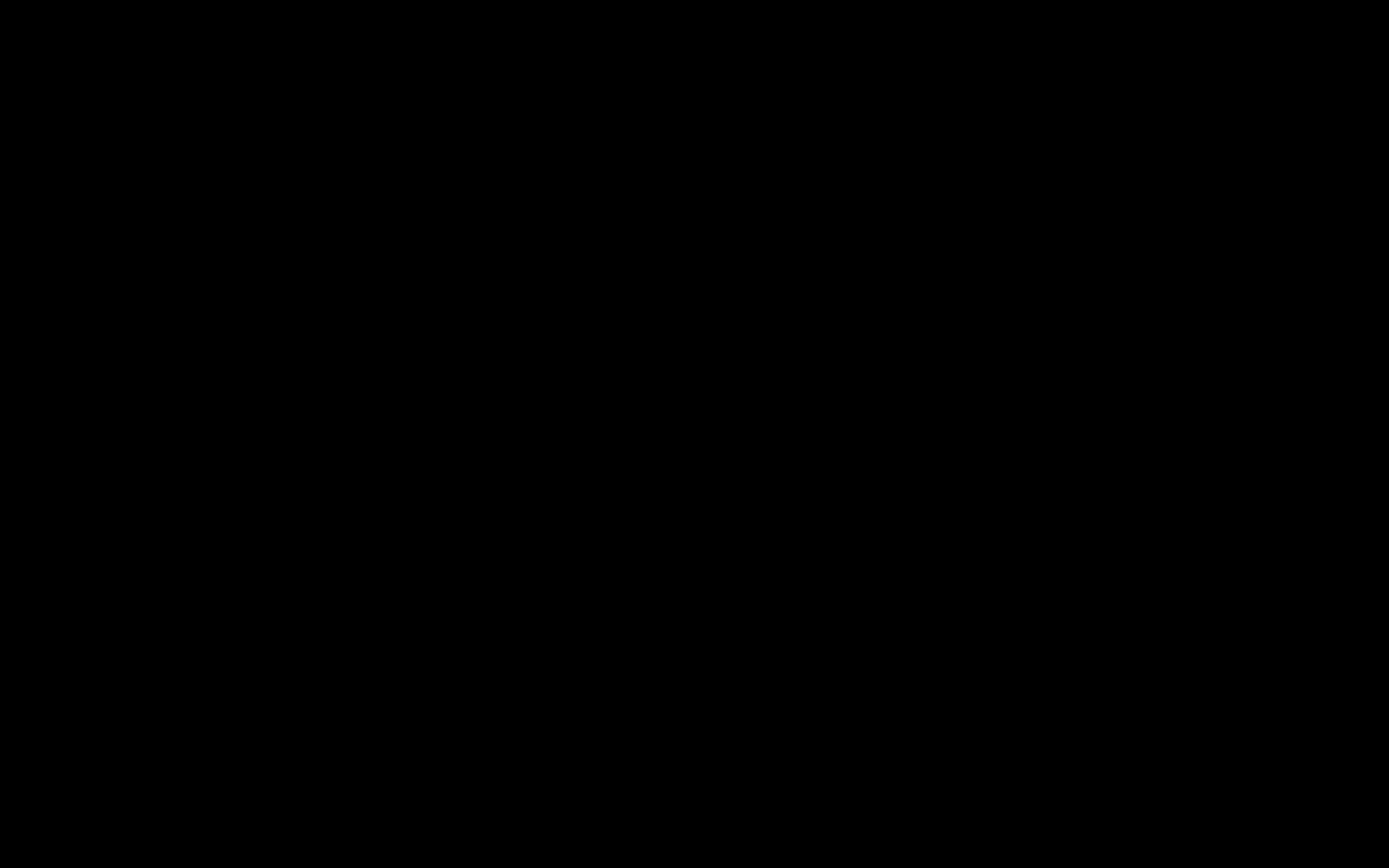 click at bounding box center [694, 434] 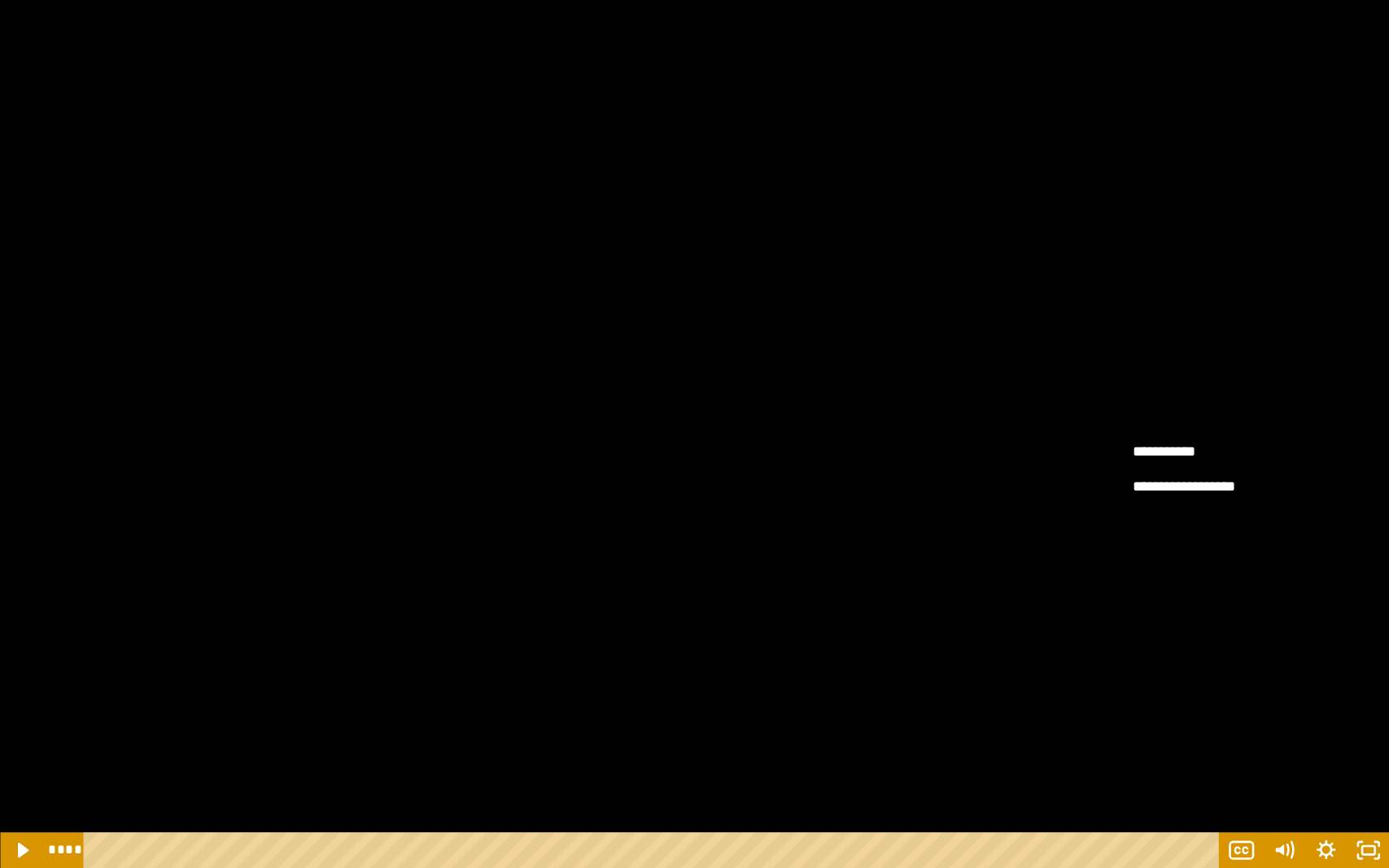 click at bounding box center (694, 434) 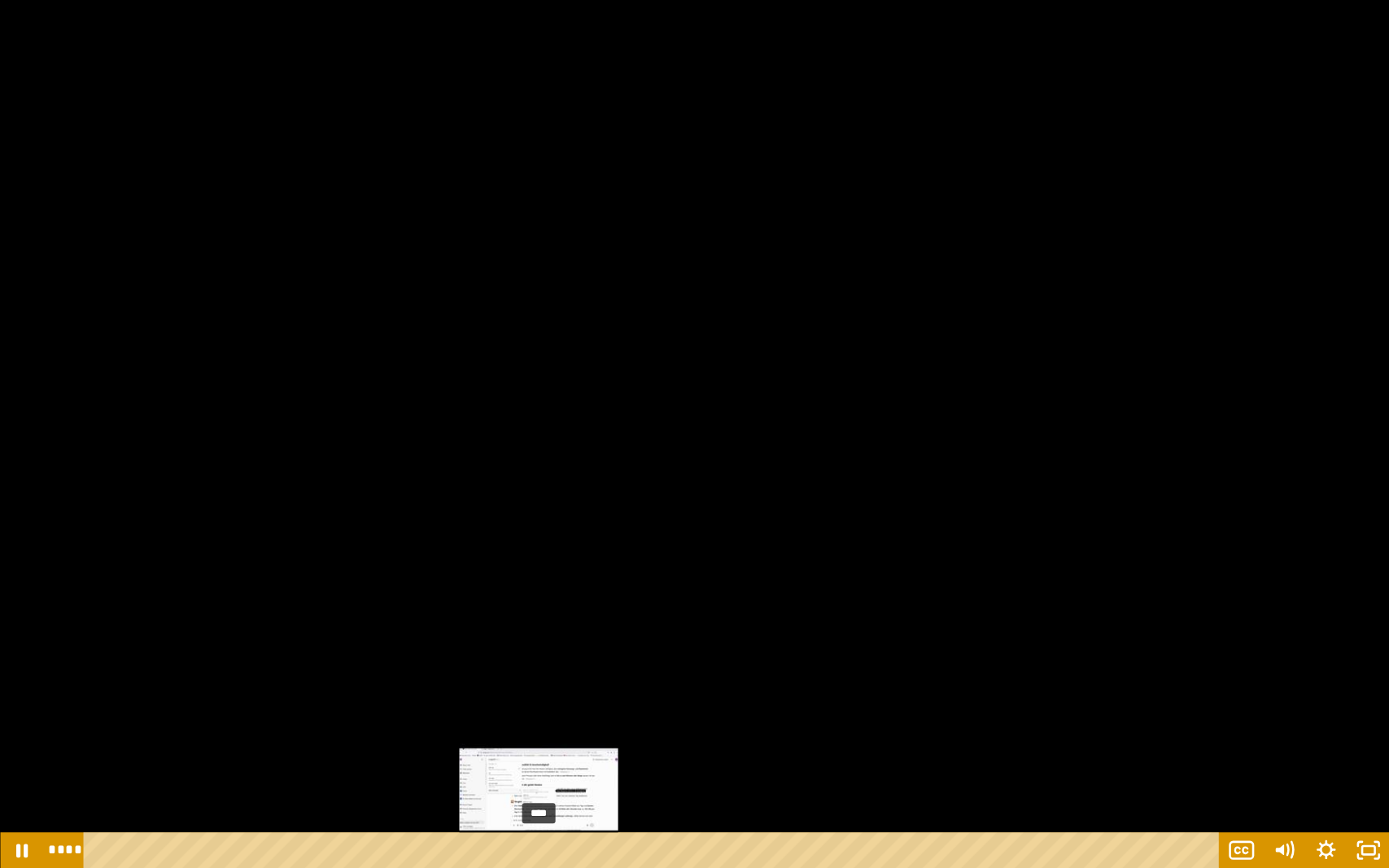 click on "****" at bounding box center [654, 850] 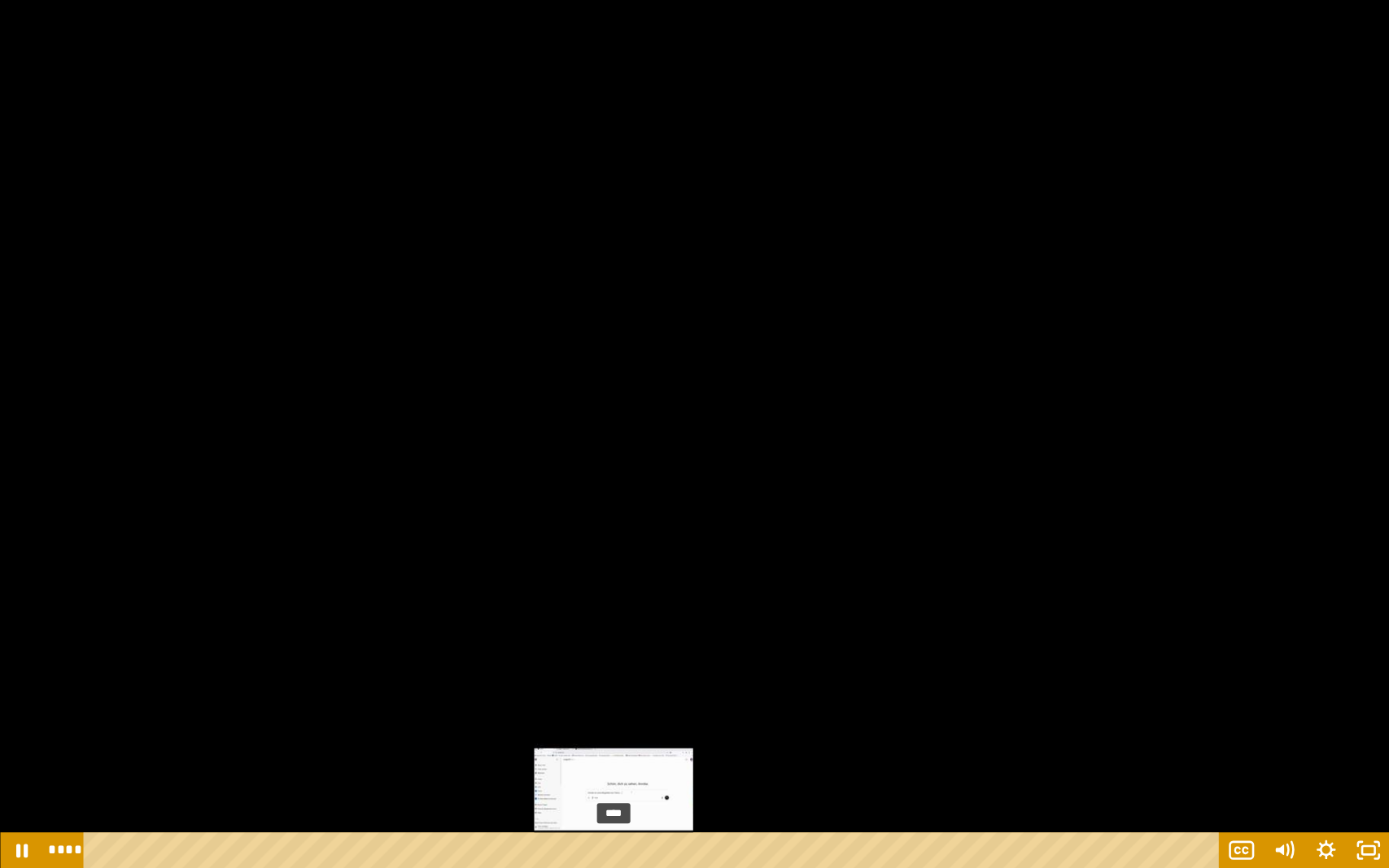 click on "****" at bounding box center [654, 850] 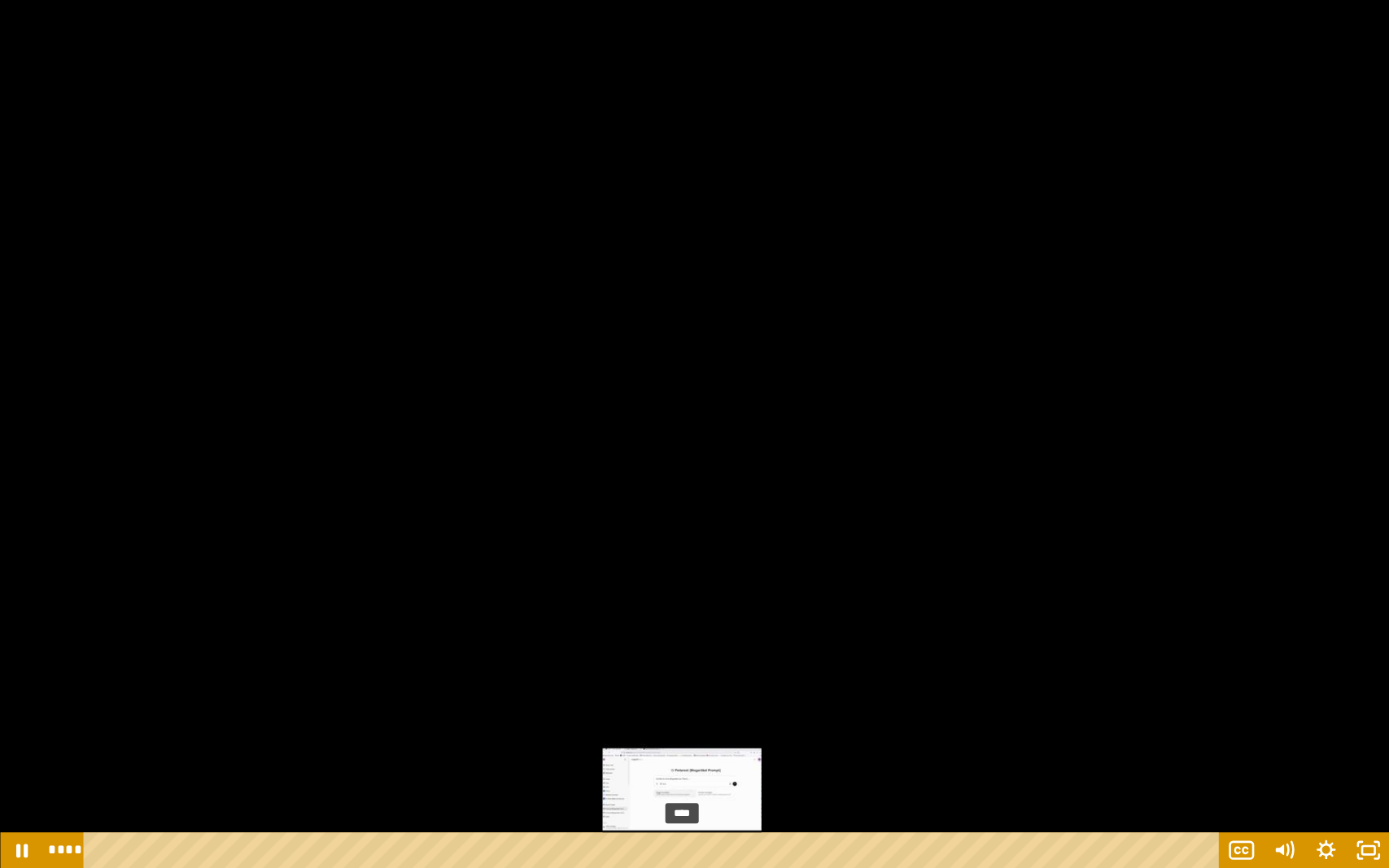 click on "****" at bounding box center (654, 850) 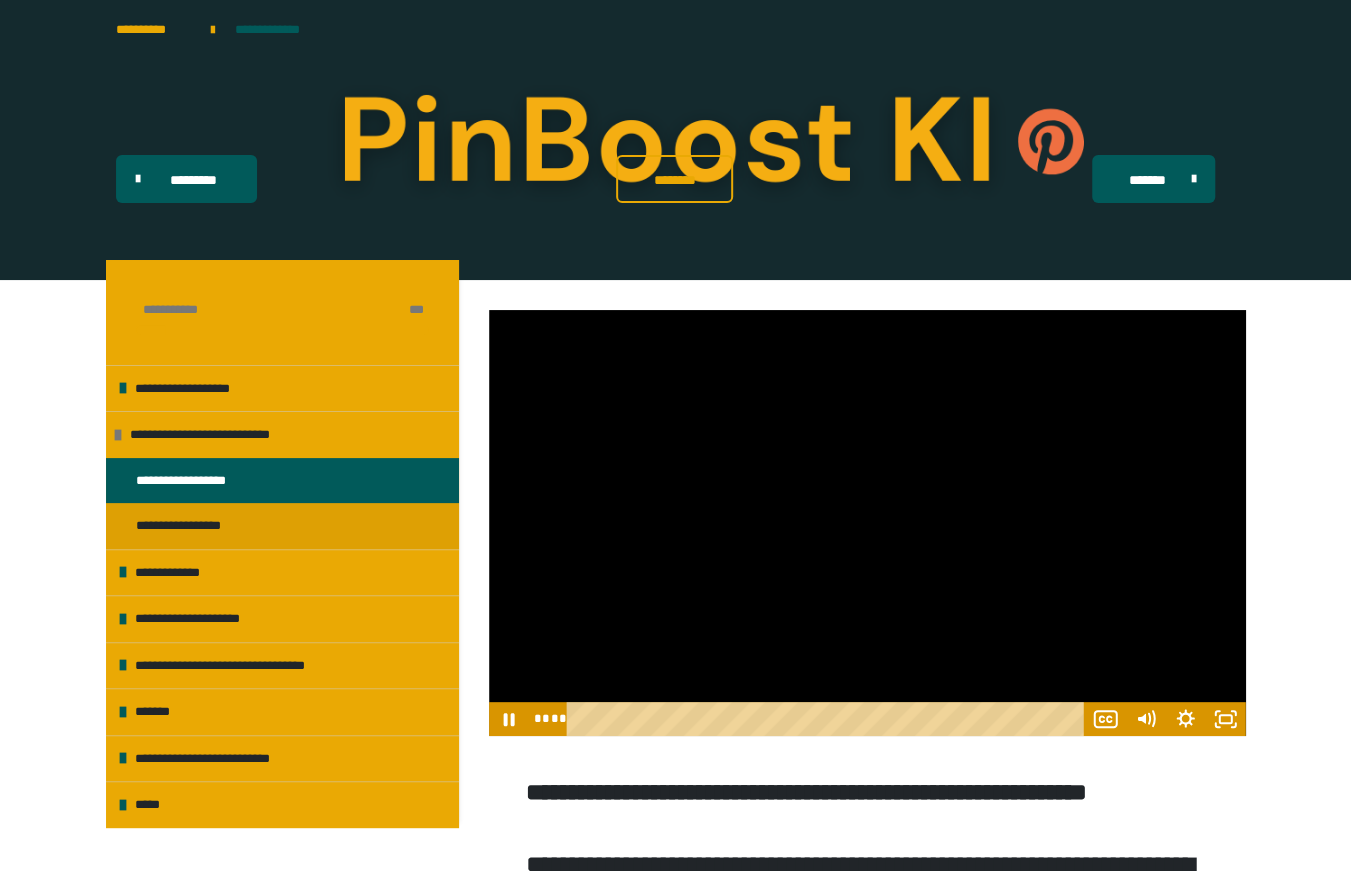 click at bounding box center [867, 523] 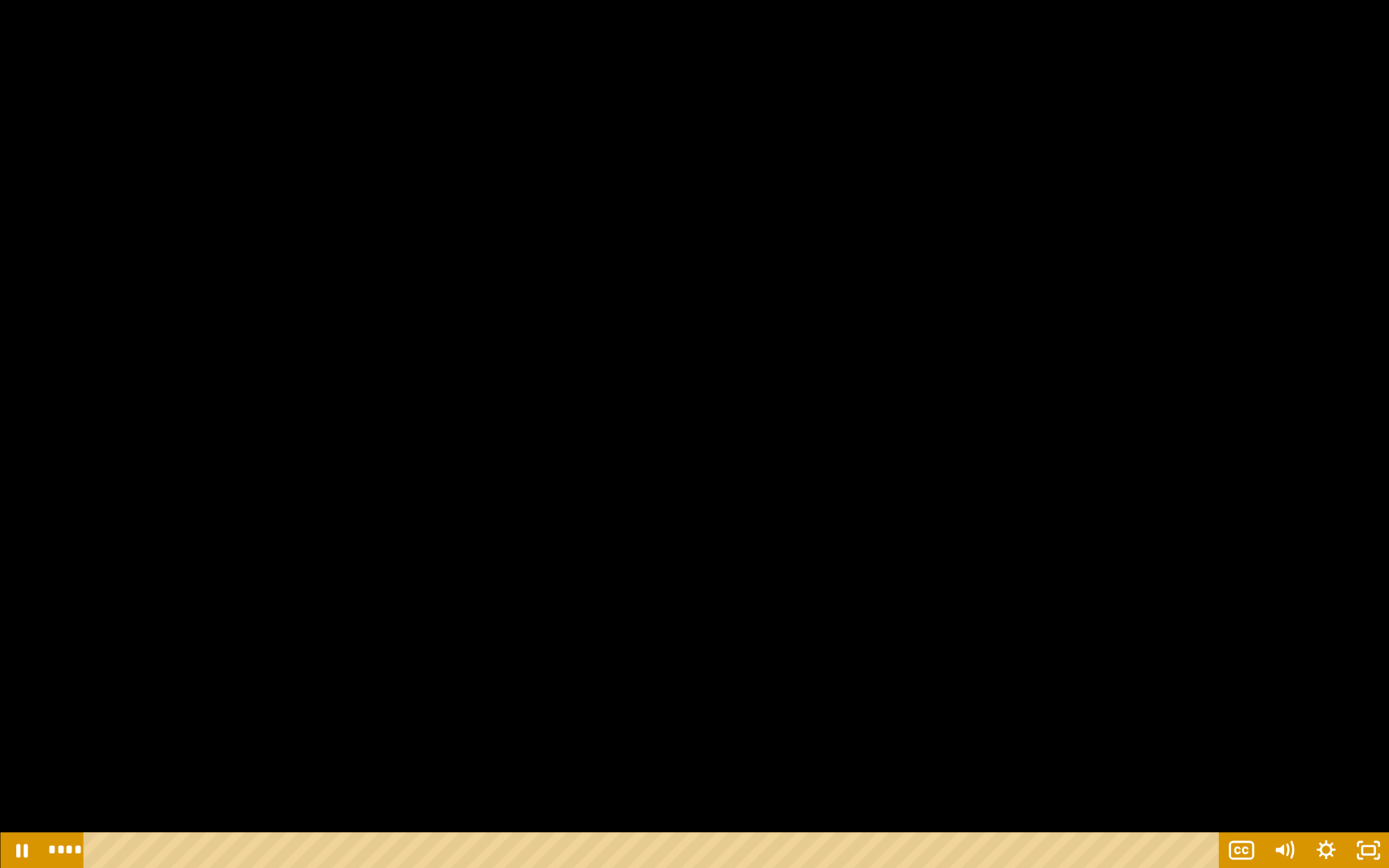click at bounding box center (694, 434) 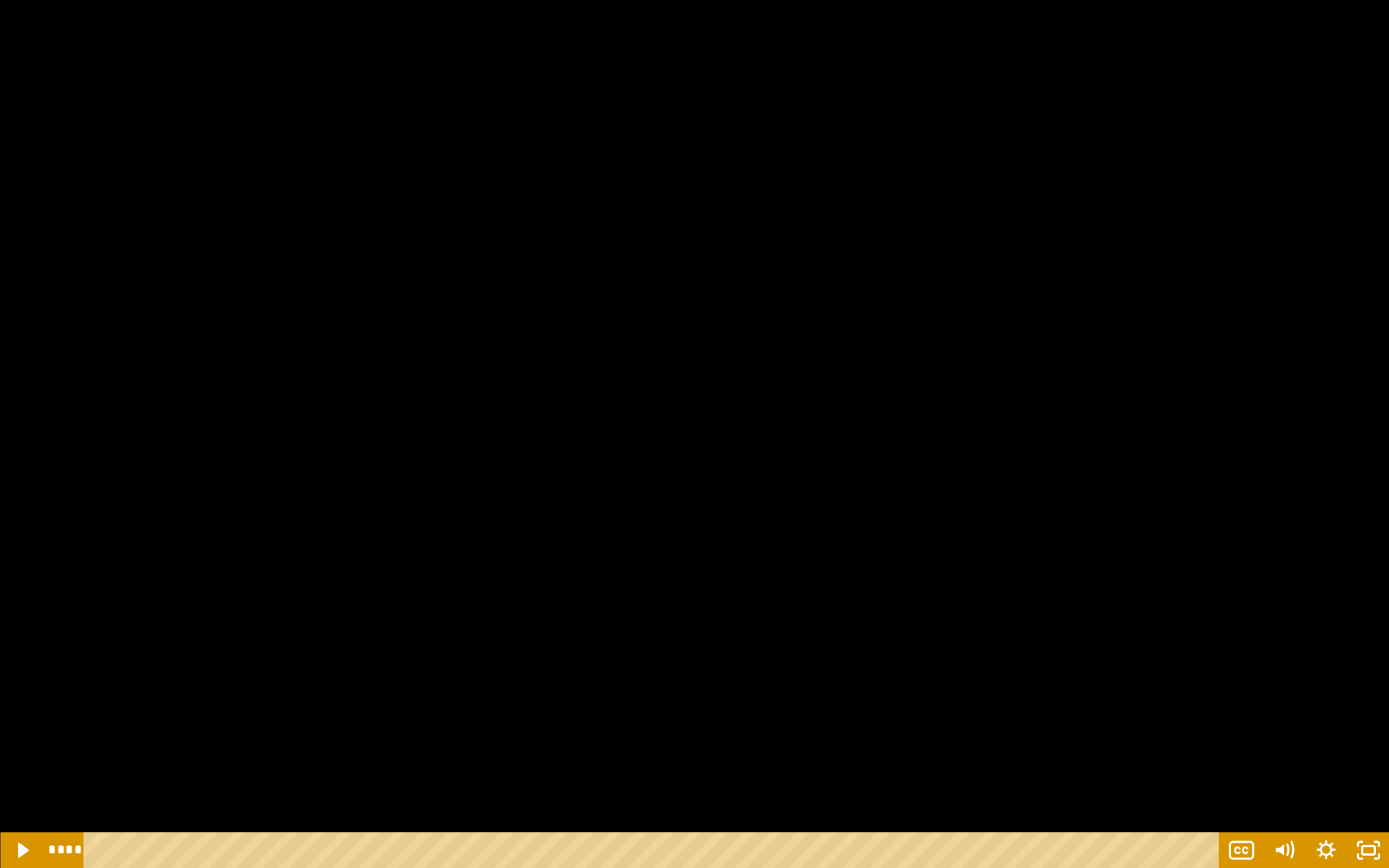 click at bounding box center (694, 434) 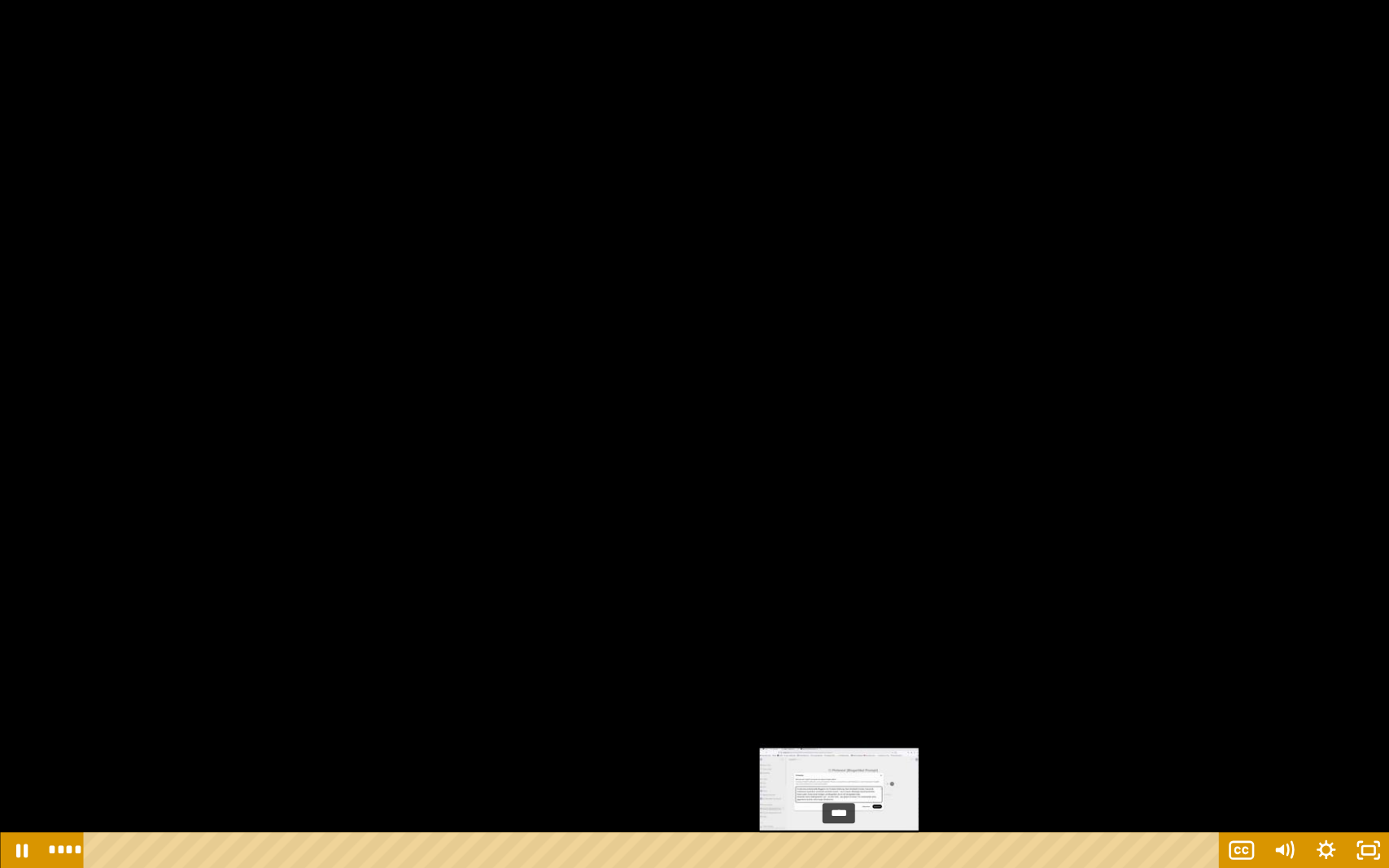 click on "****" at bounding box center (654, 850) 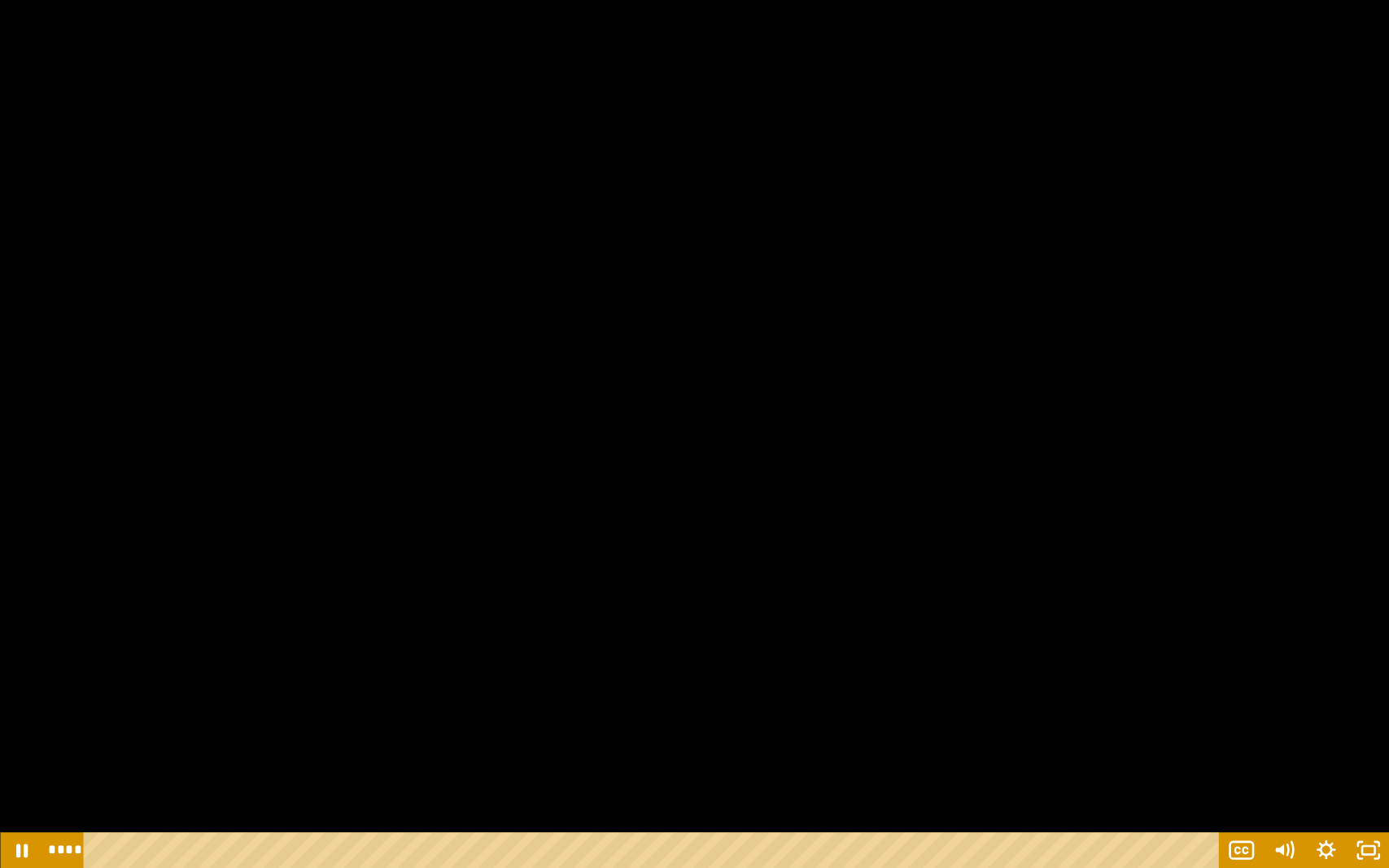 click at bounding box center [694, 434] 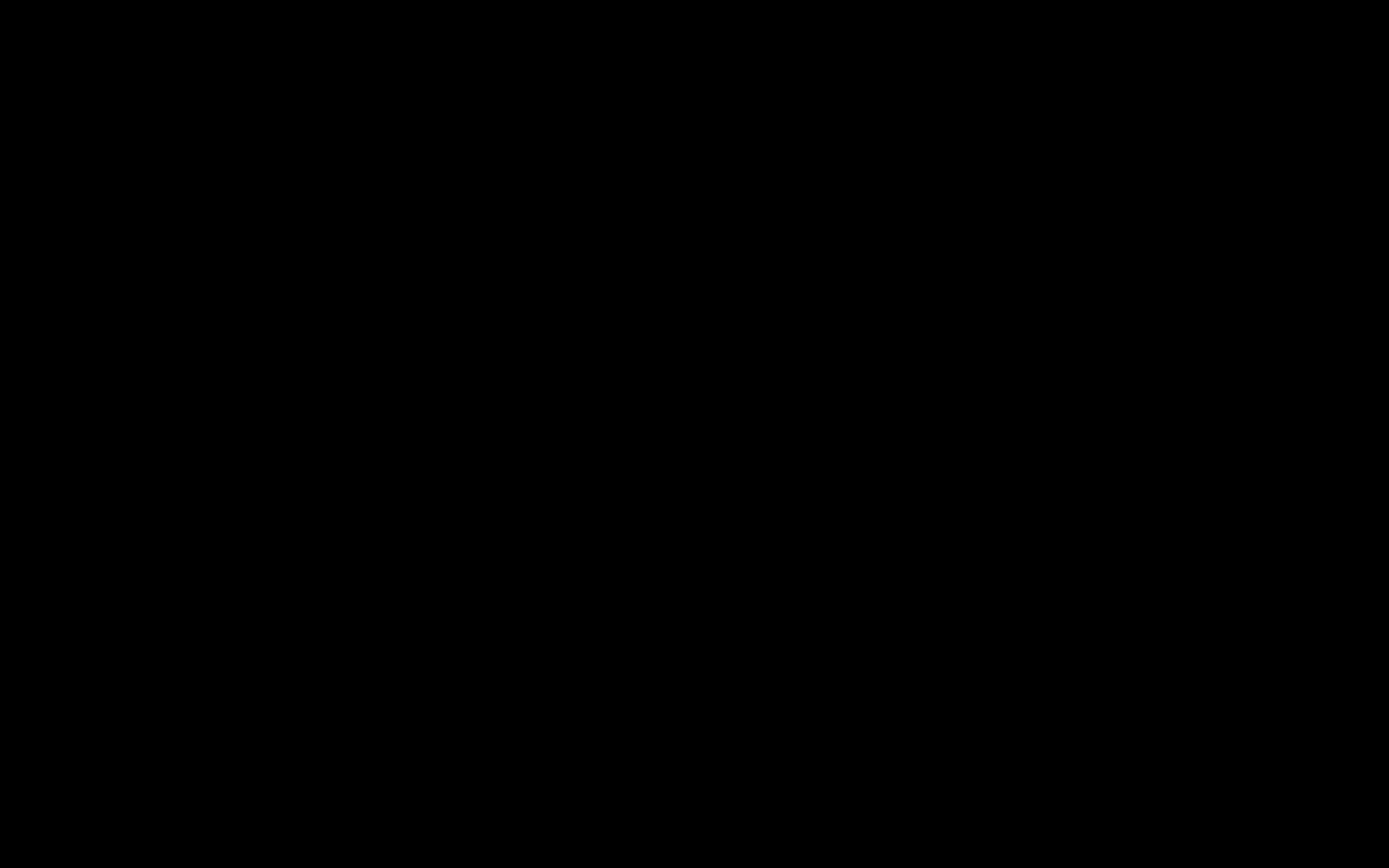 click at bounding box center (694, 434) 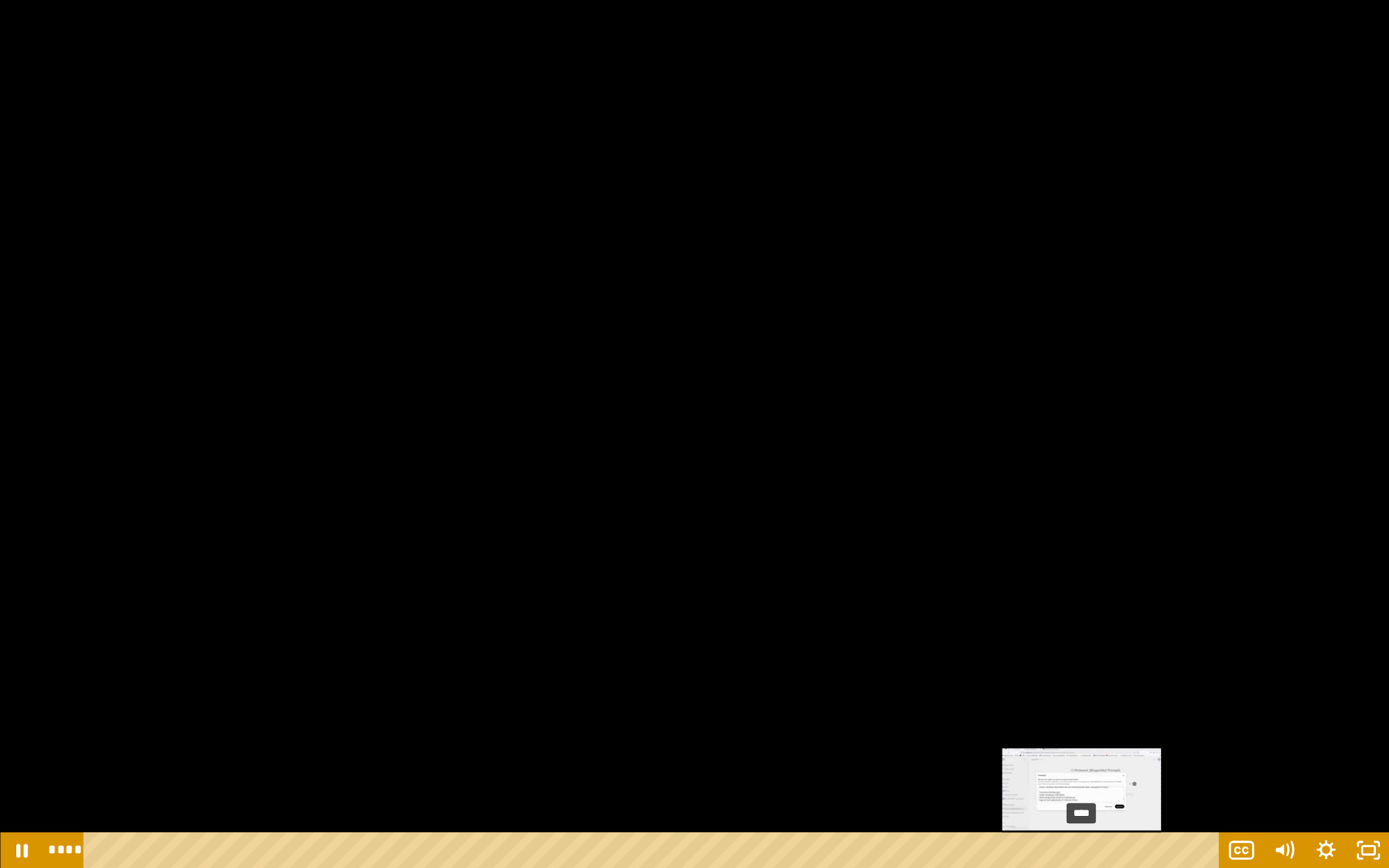 click on "****" at bounding box center (654, 850) 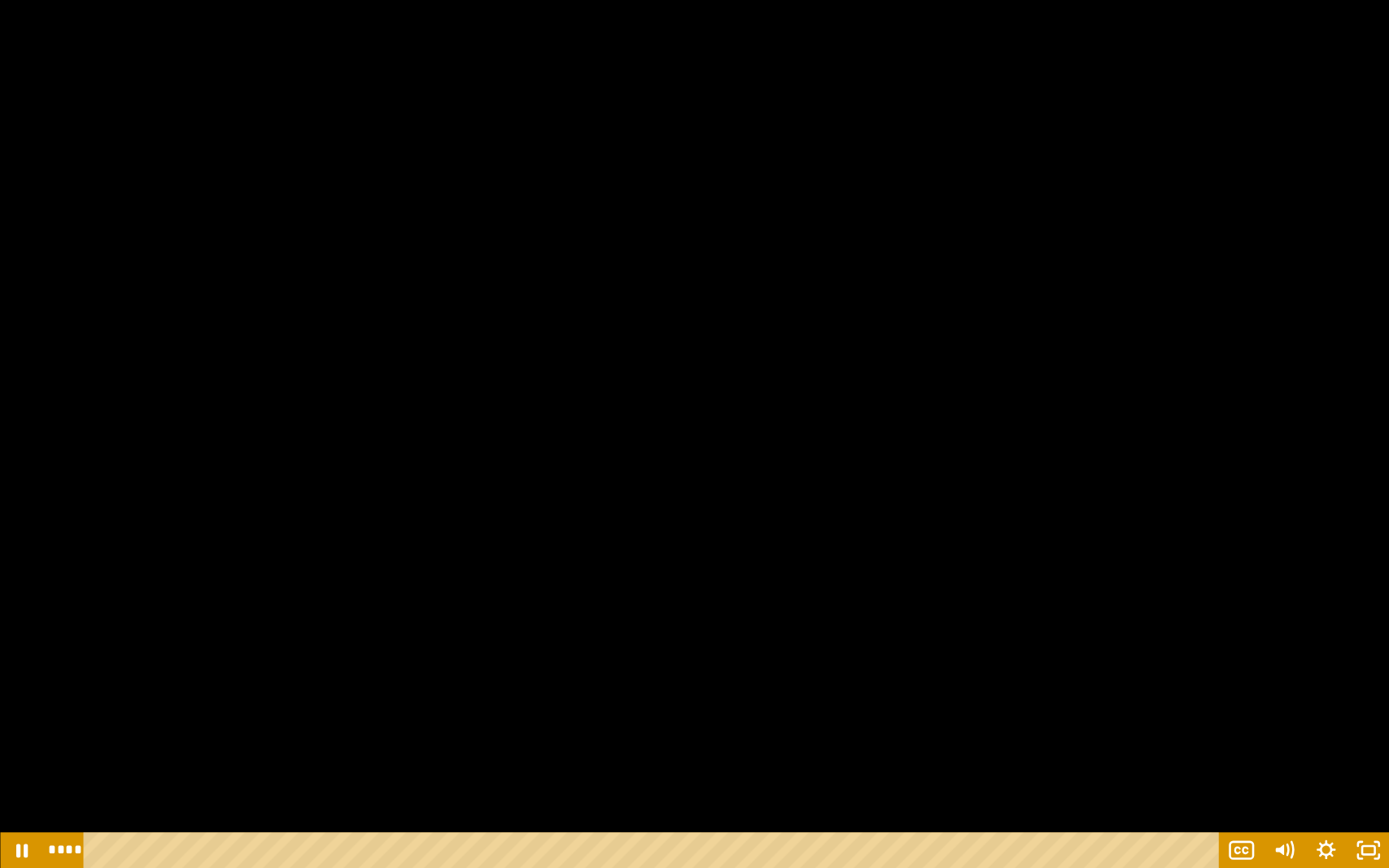 click at bounding box center [694, 434] 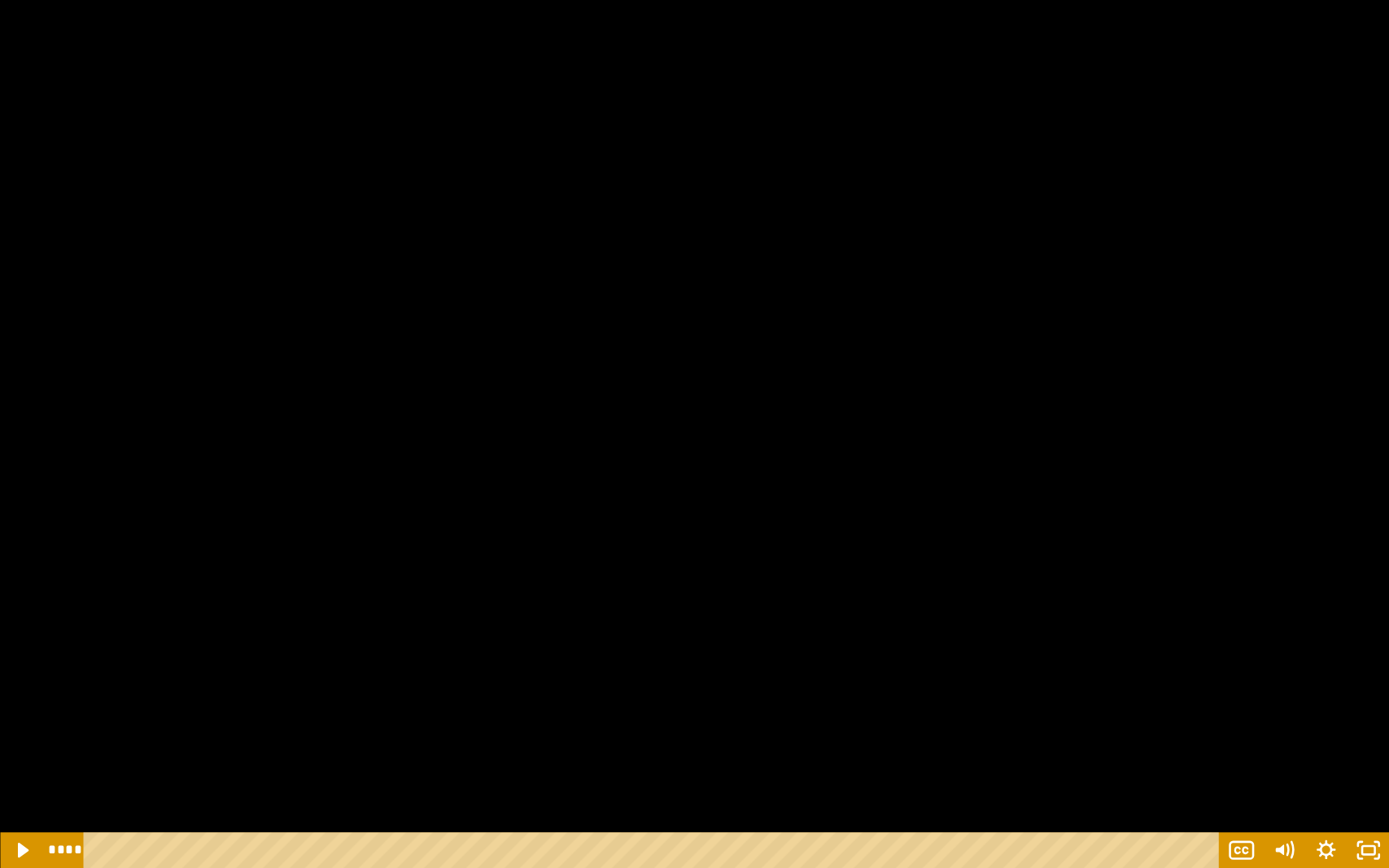 click at bounding box center [694, 434] 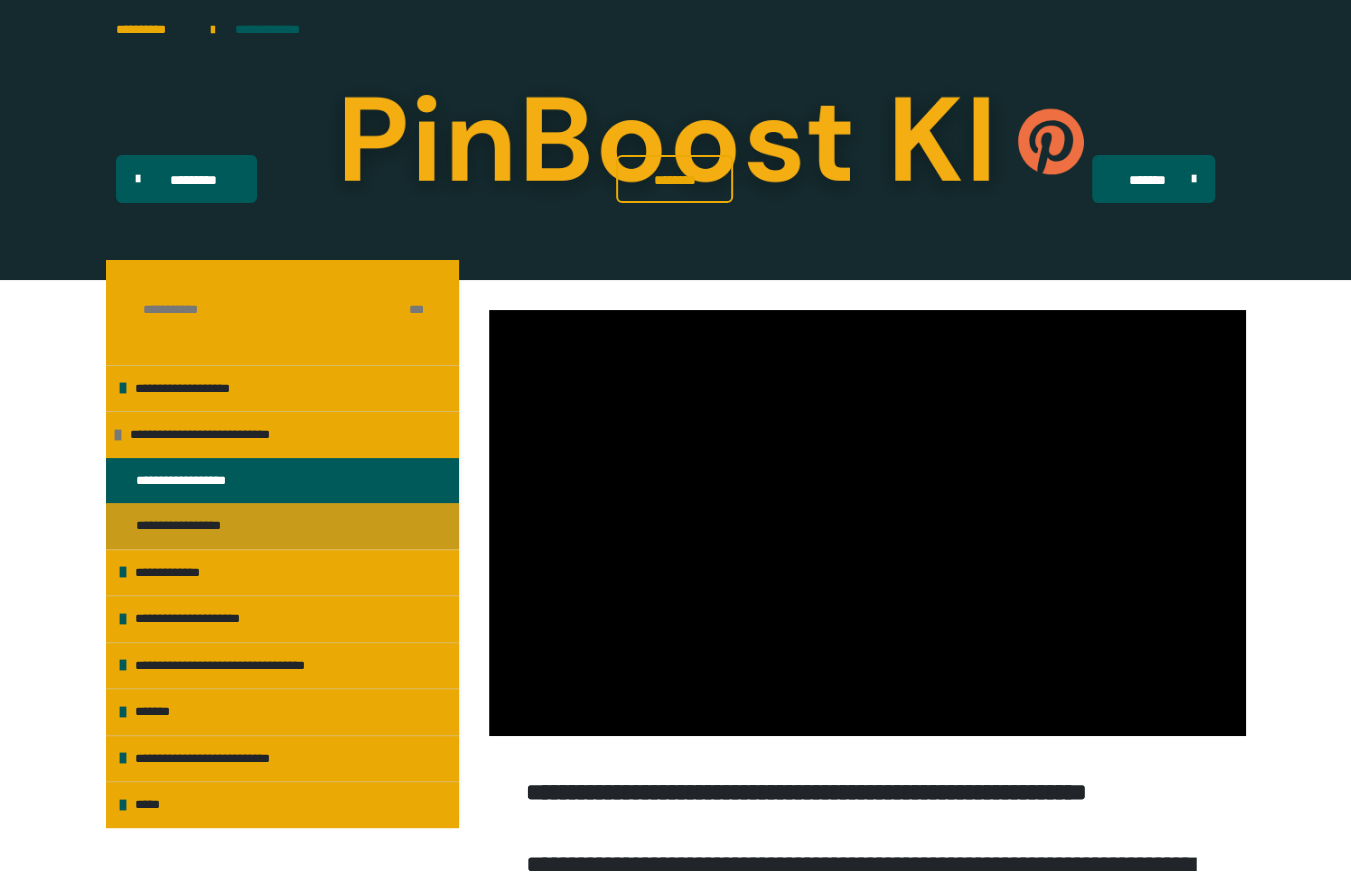 click on "**********" at bounding box center (195, 526) 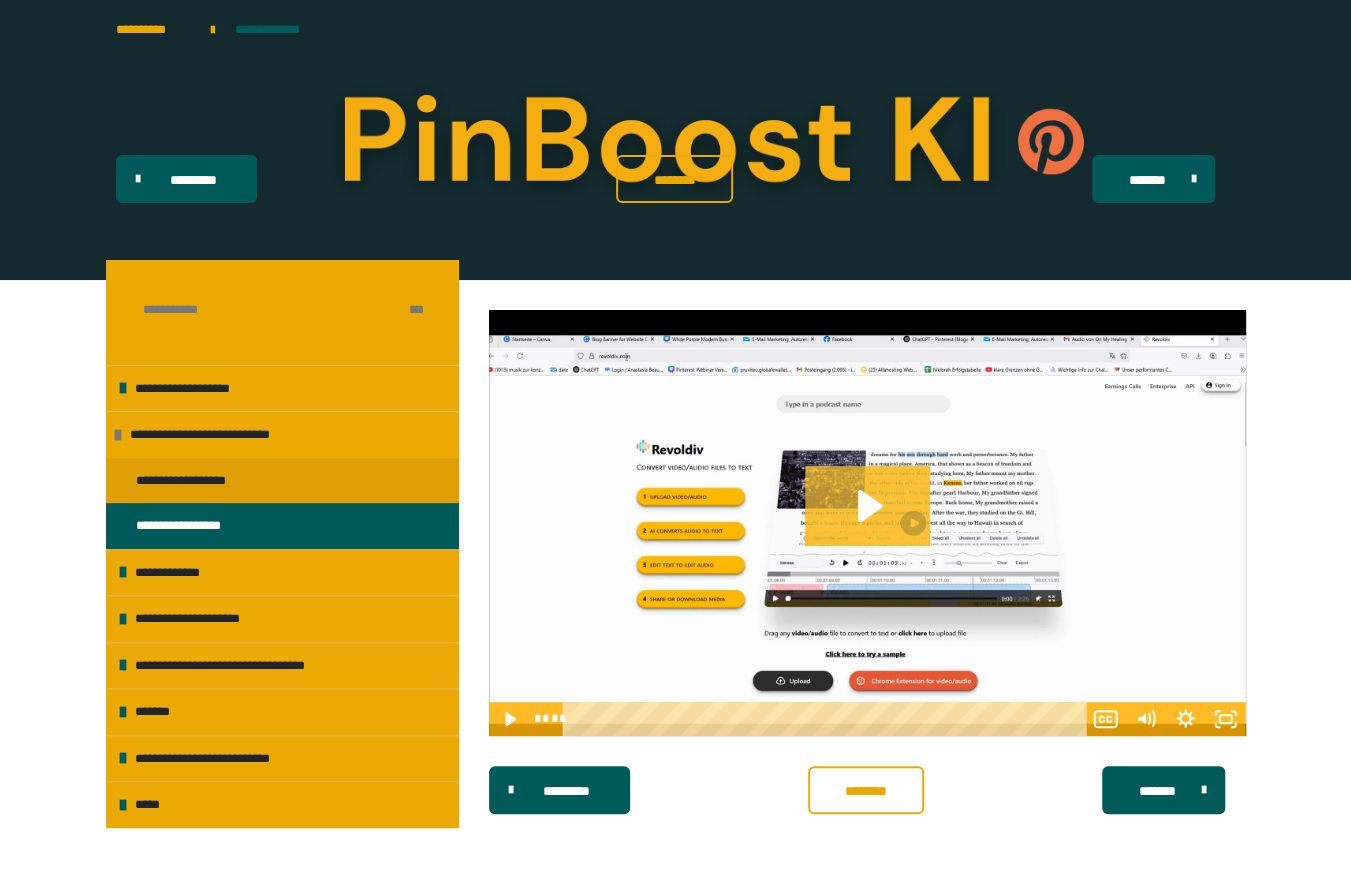 click 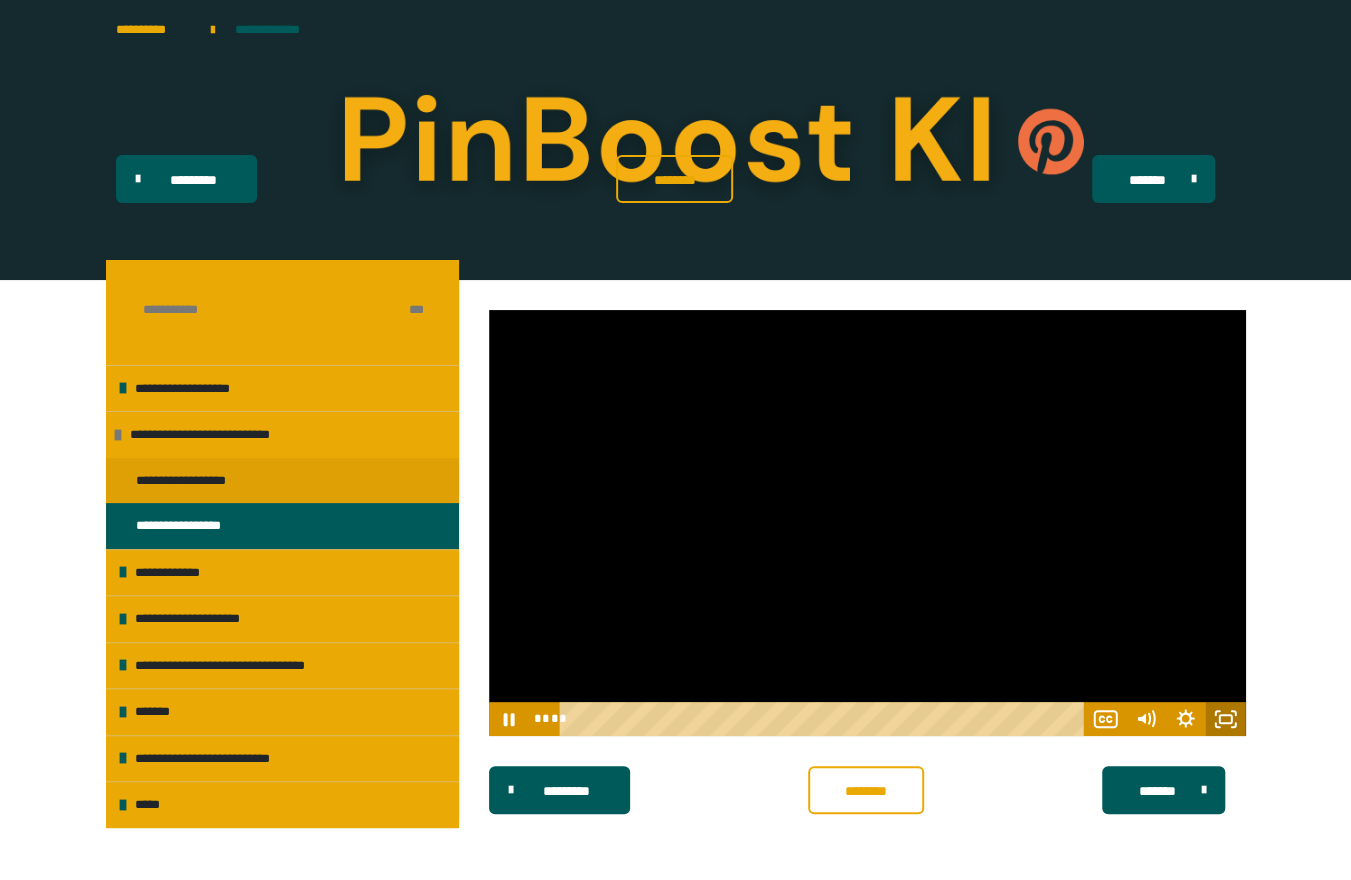 click 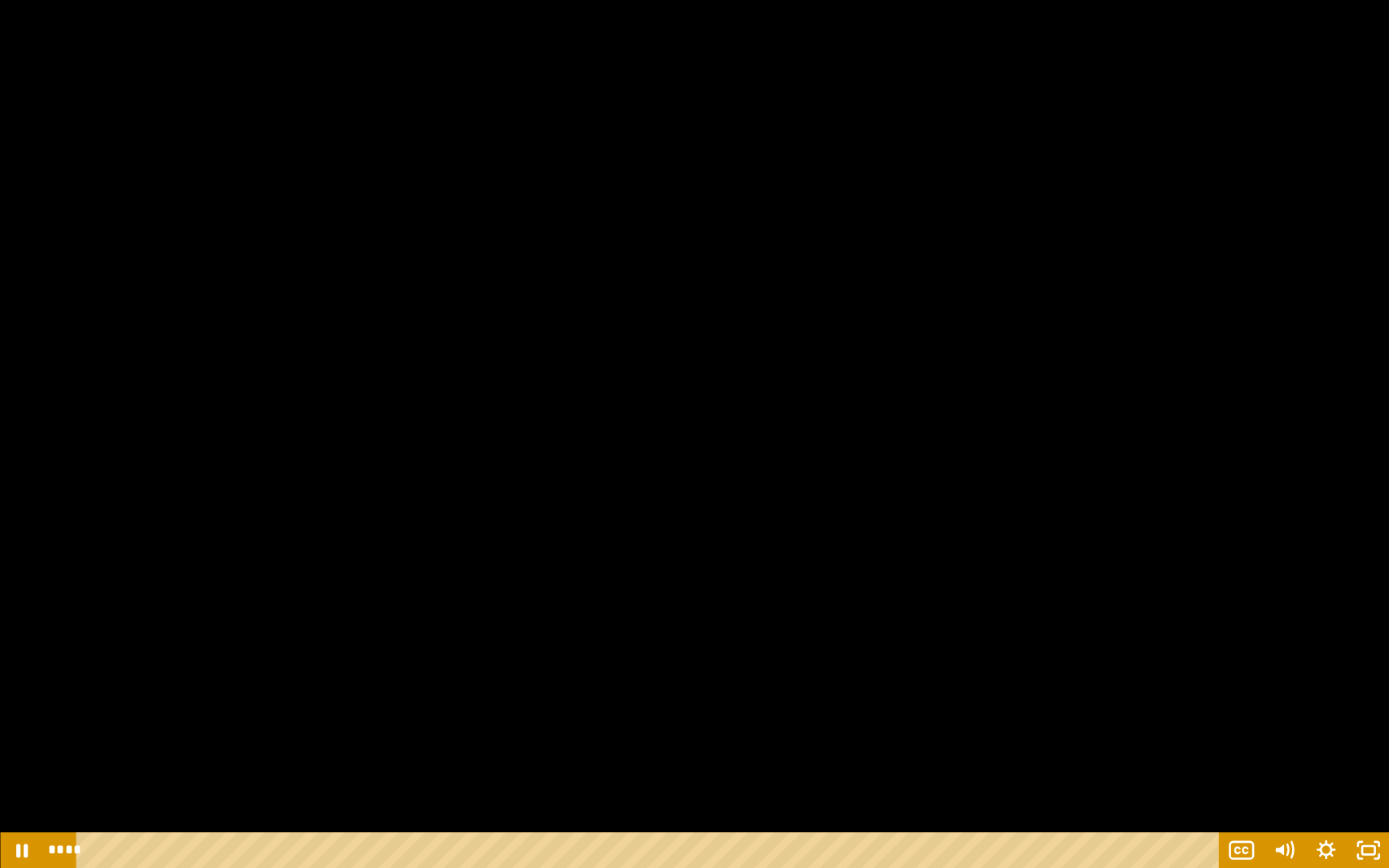click at bounding box center (694, 434) 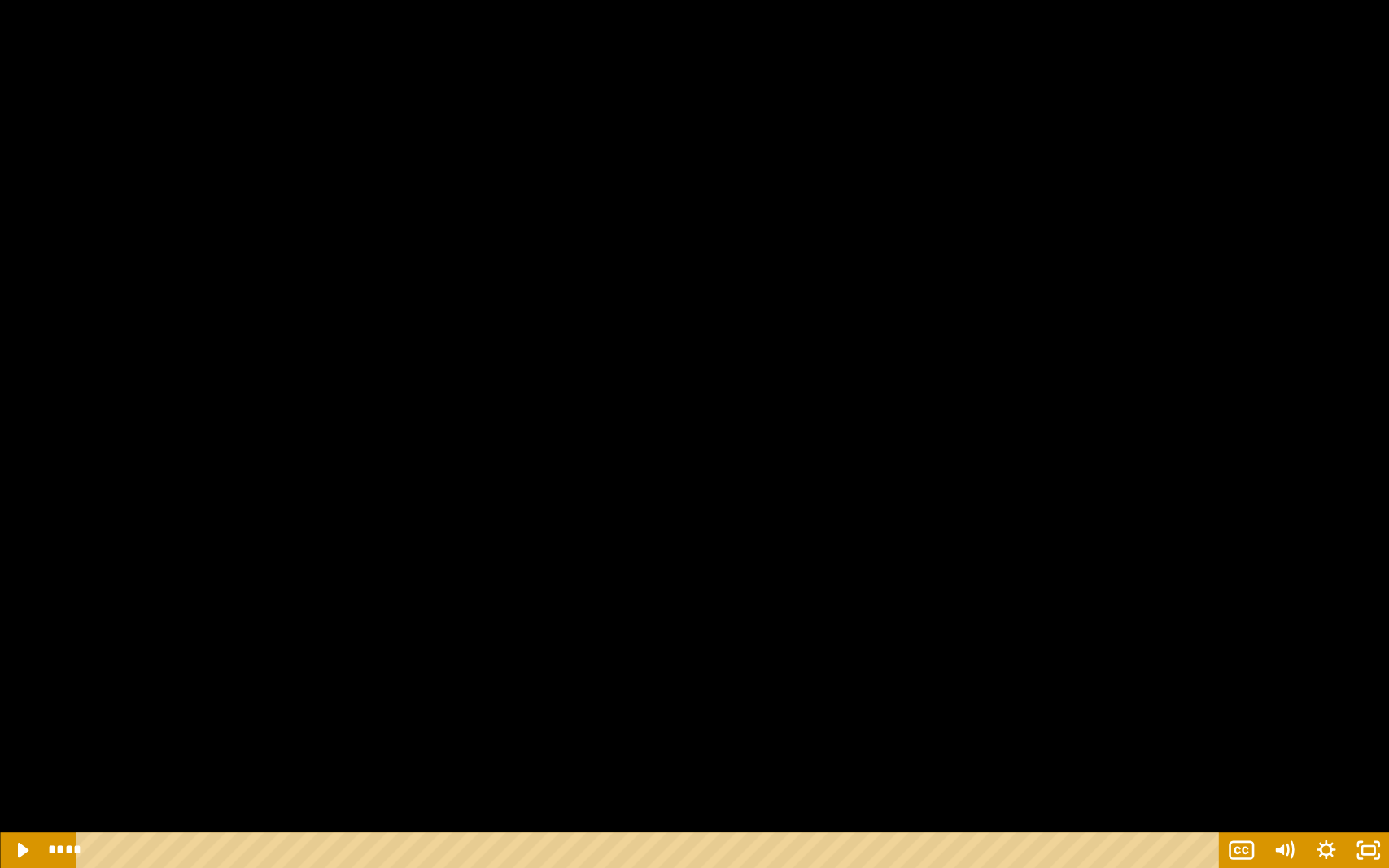 click at bounding box center [694, 434] 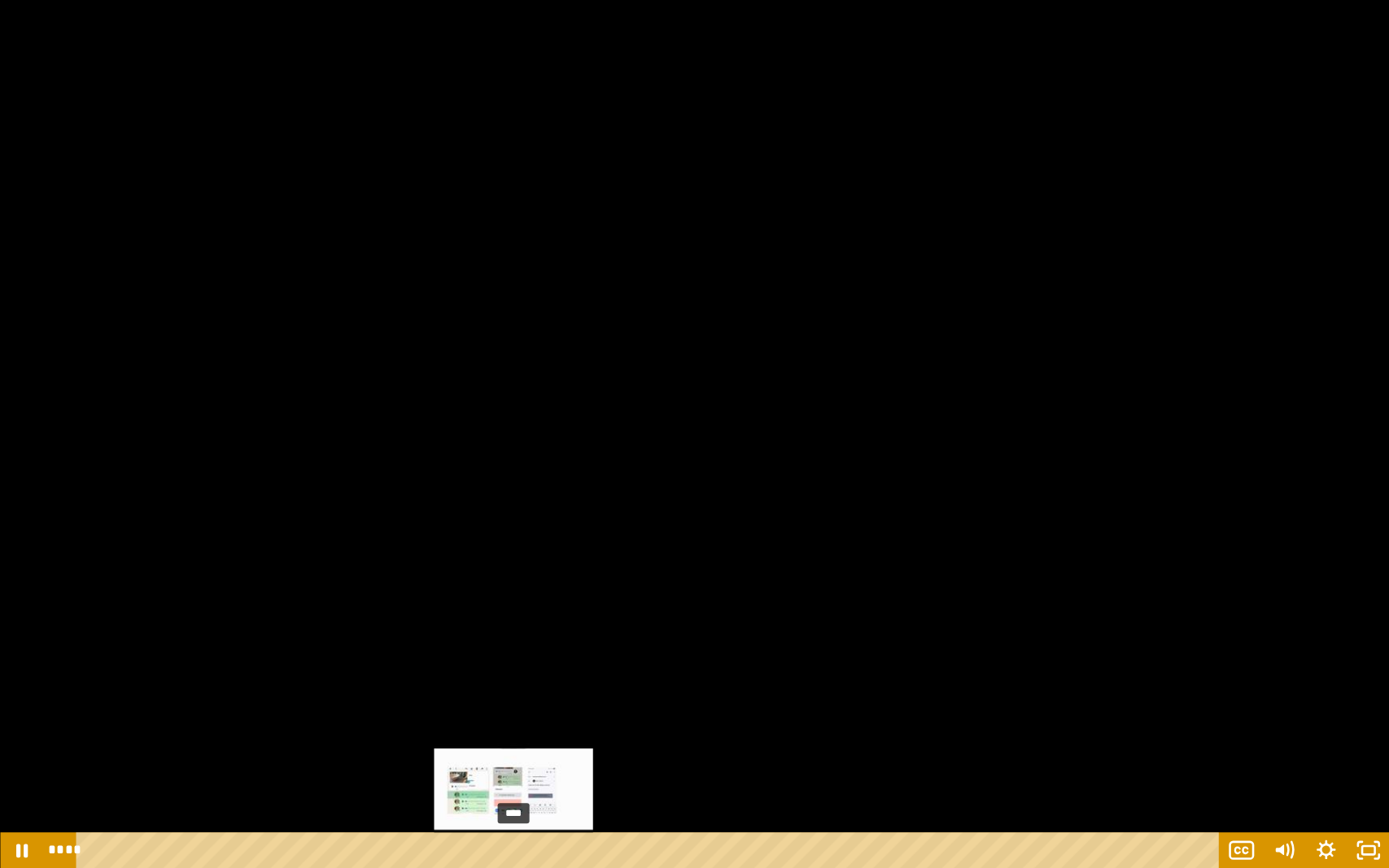 click on "****" at bounding box center (650, 850) 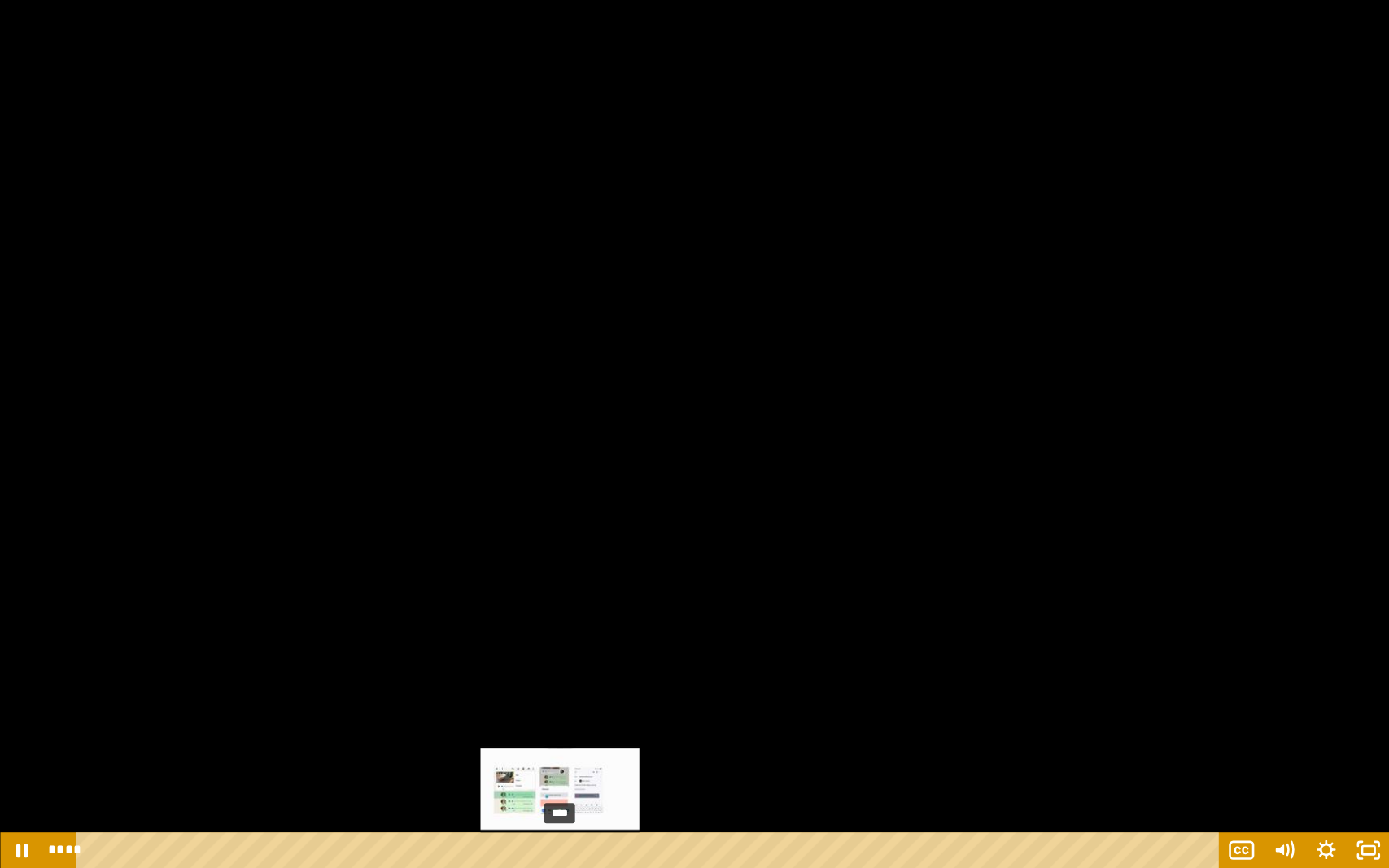 click on "****" at bounding box center [650, 850] 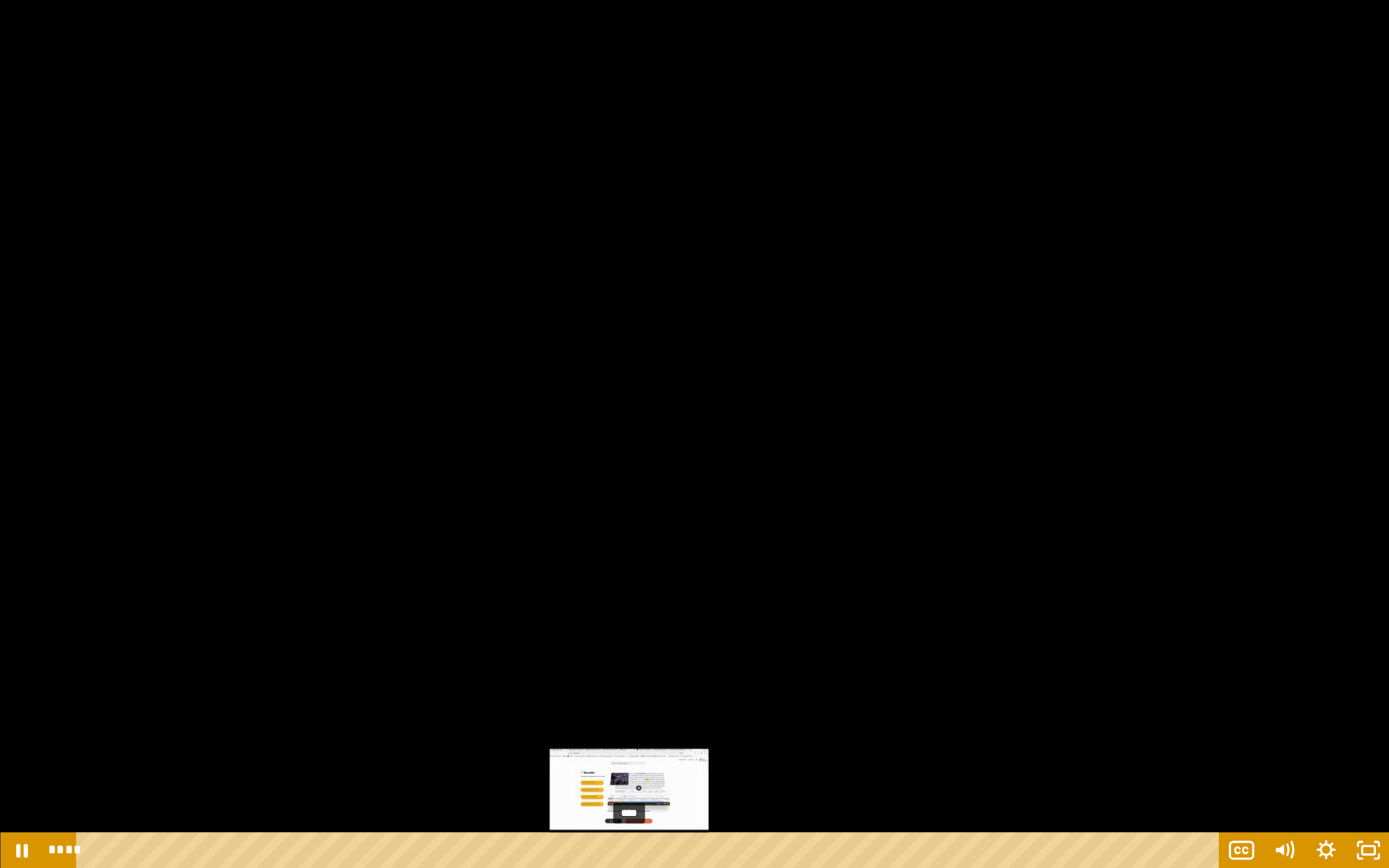 click on "****" at bounding box center [650, 850] 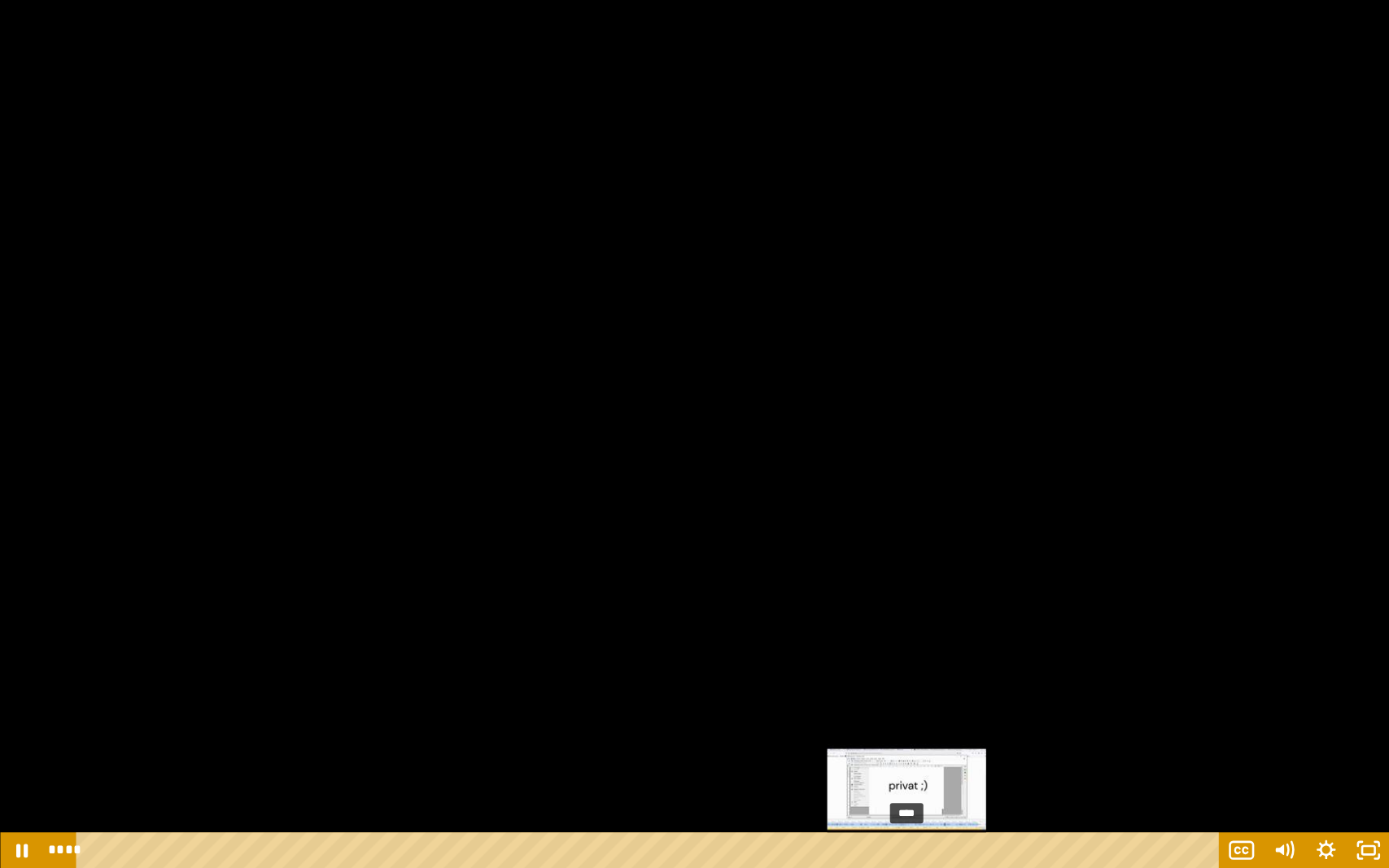 click on "****" at bounding box center (650, 850) 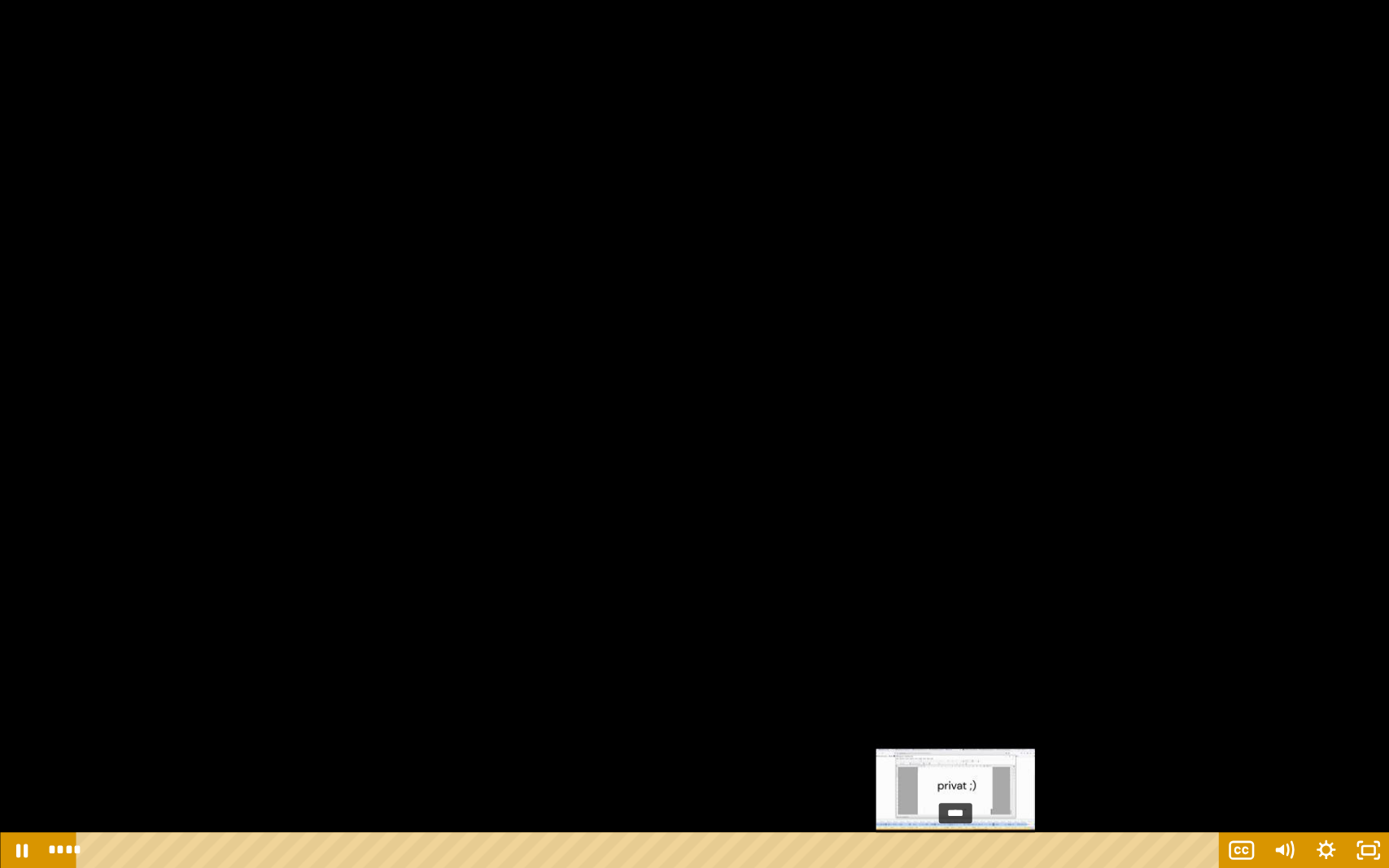 click on "****" at bounding box center (650, 850) 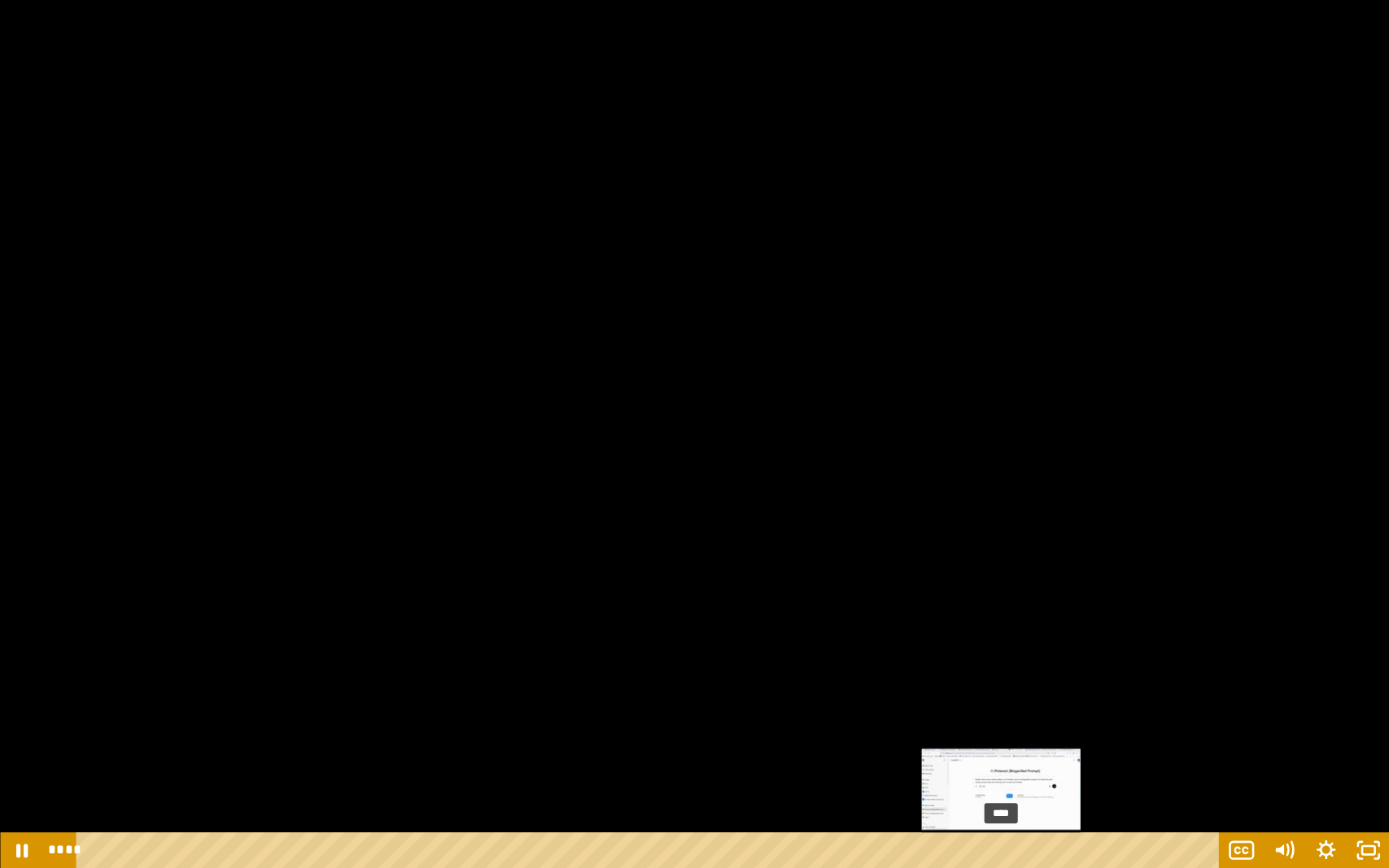 click on "****" at bounding box center [650, 850] 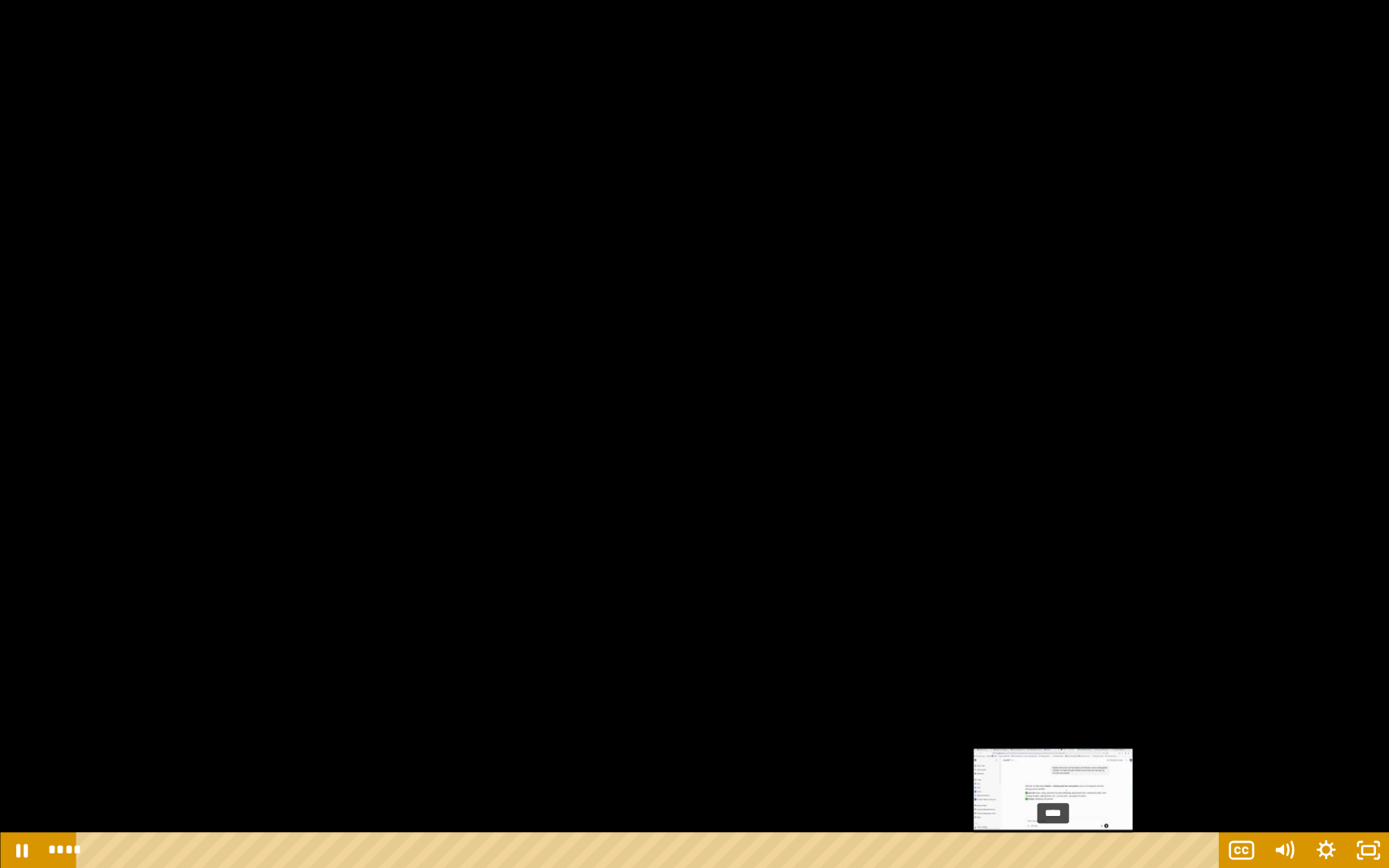 click on "****" at bounding box center [650, 850] 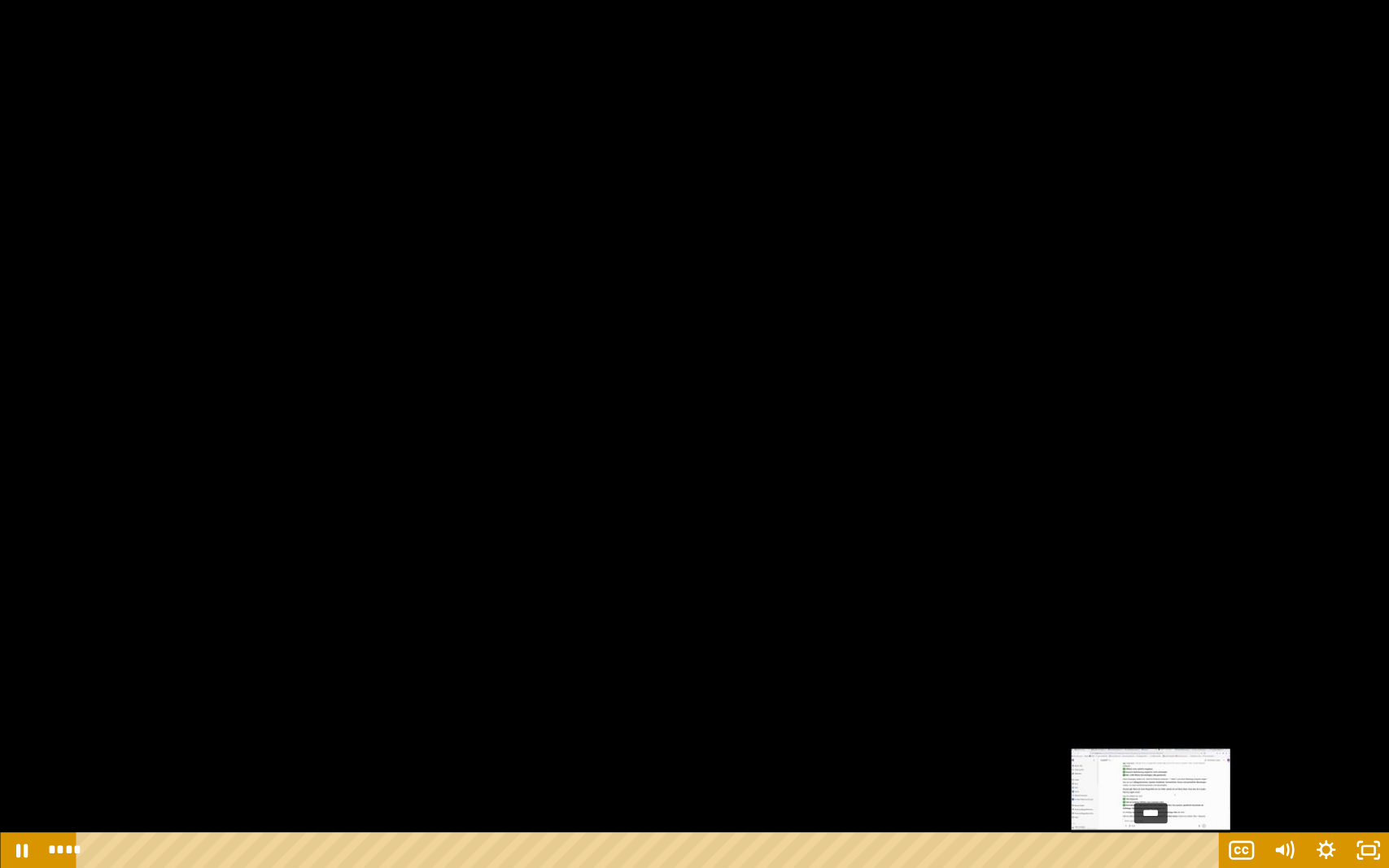 click on "****" at bounding box center (650, 850) 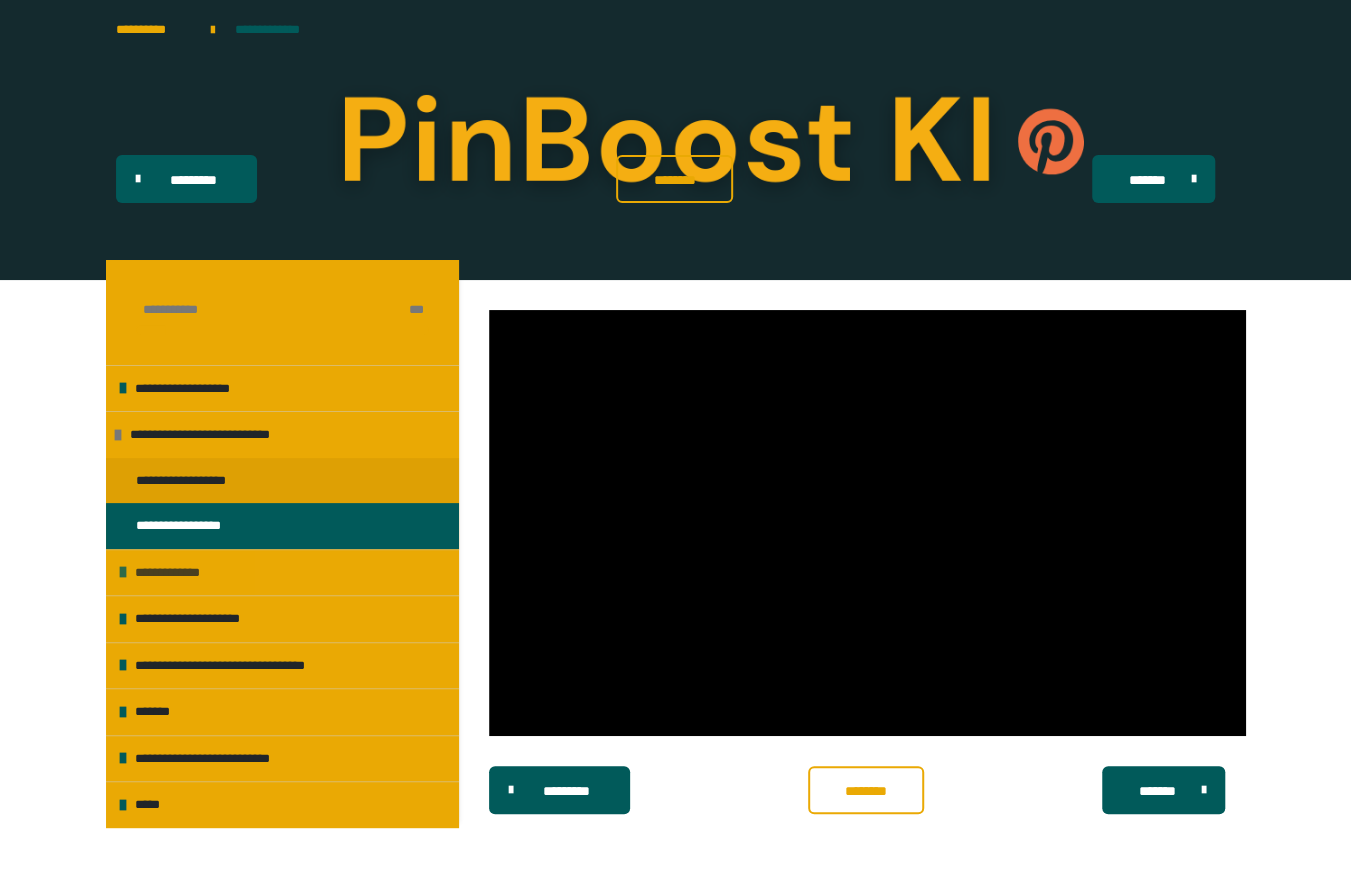 click on "**********" at bounding box center (180, 573) 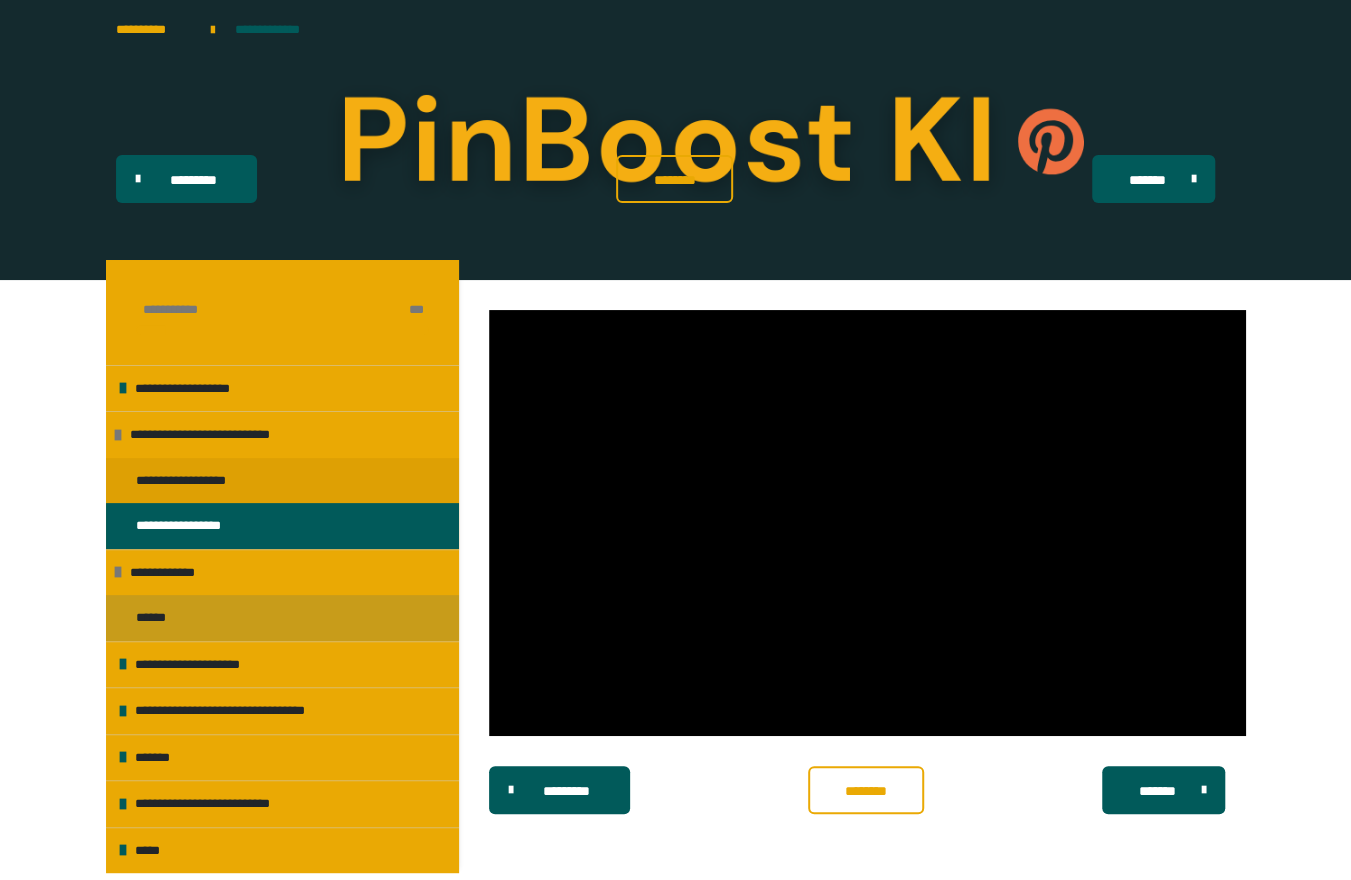 click on "******" at bounding box center (158, 618) 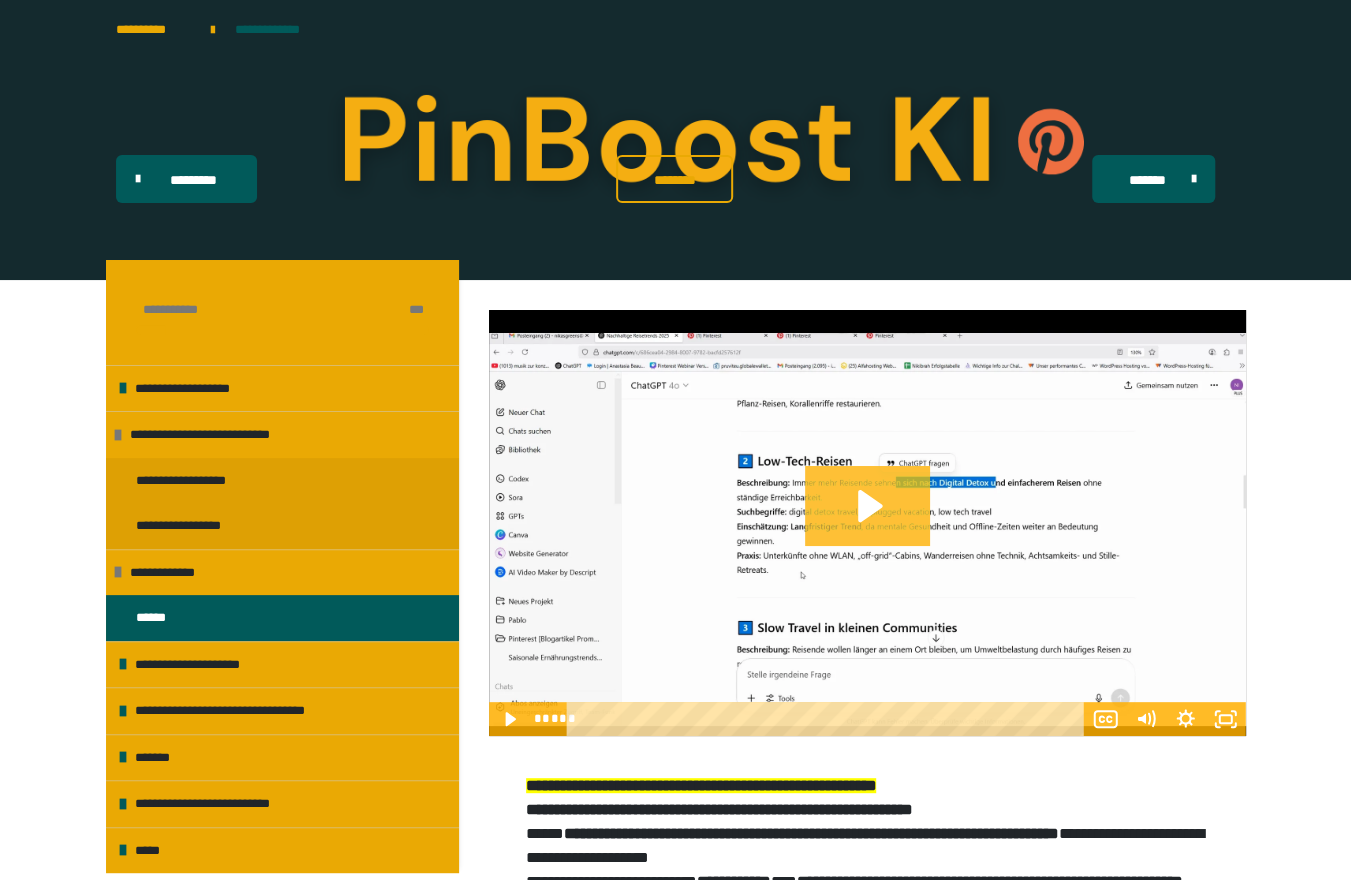 click 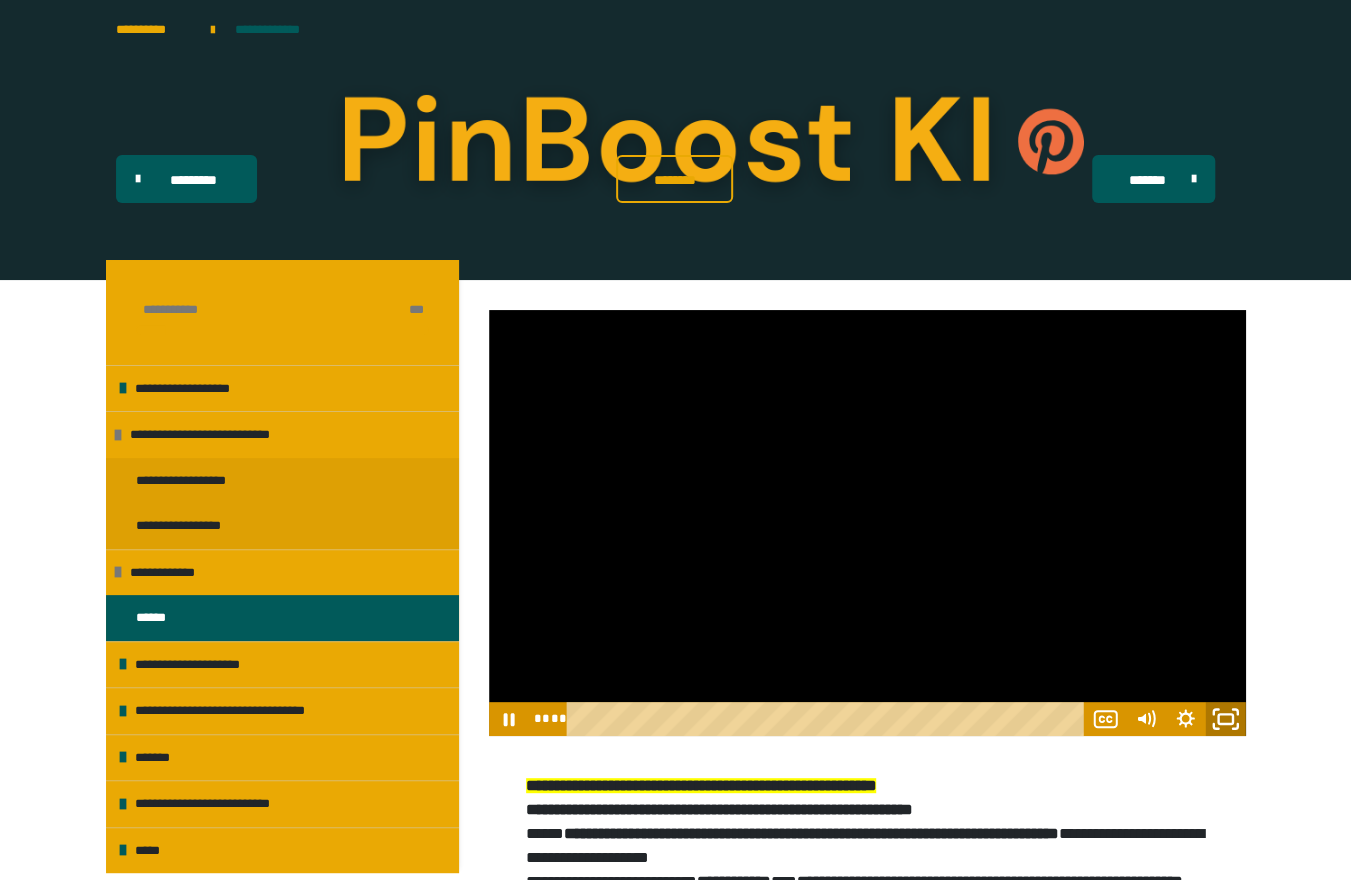 click 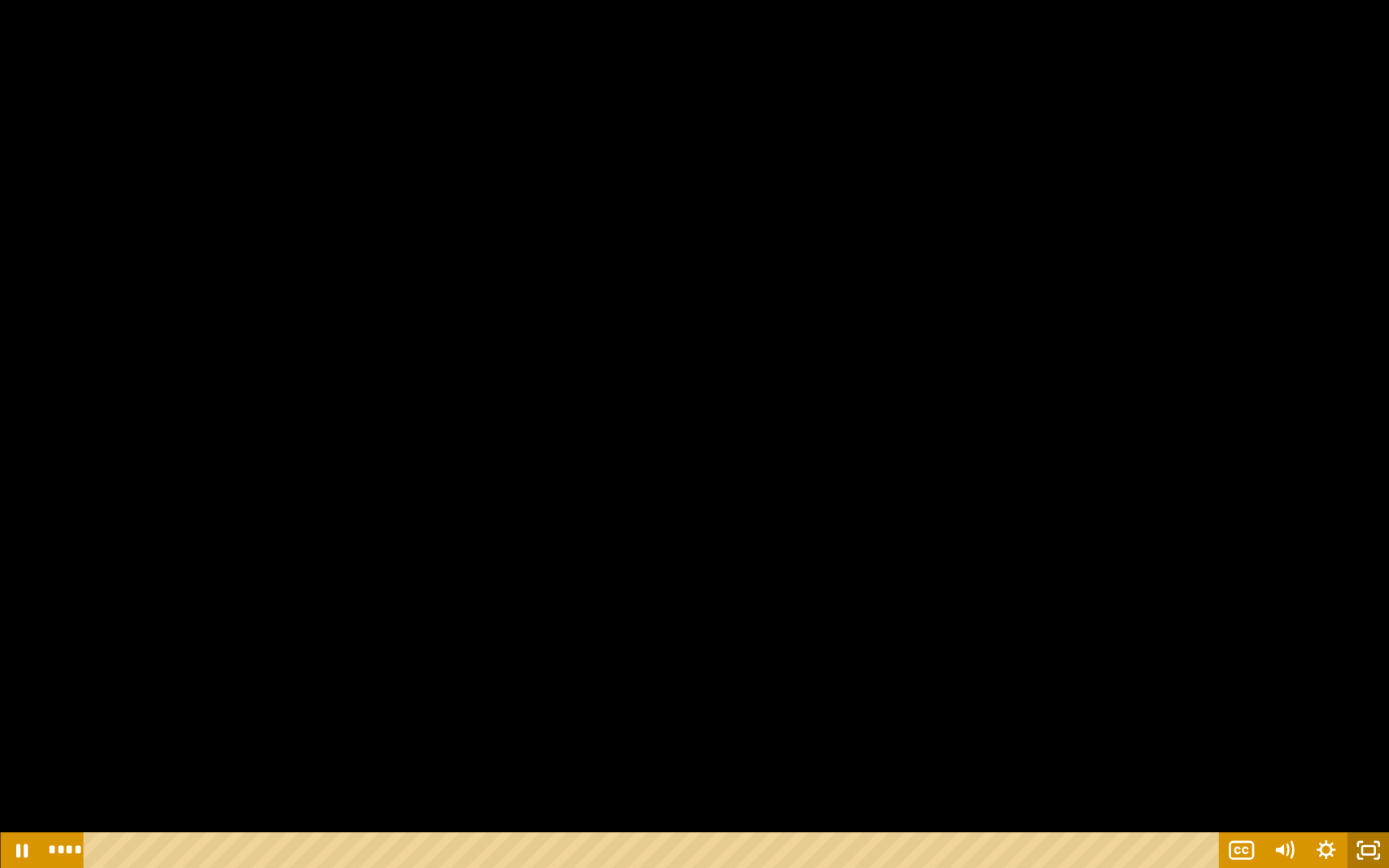 click 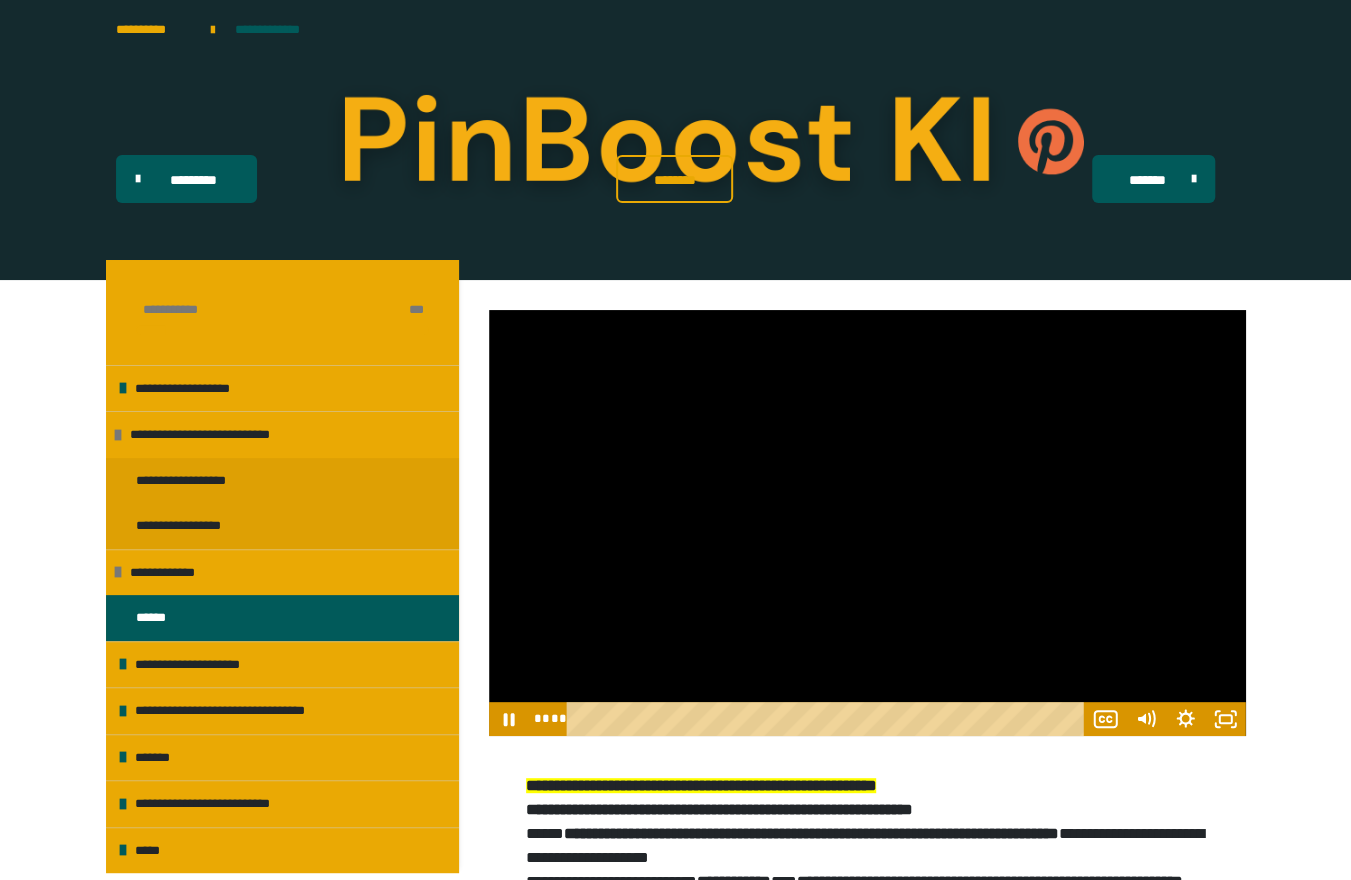 click at bounding box center (867, 523) 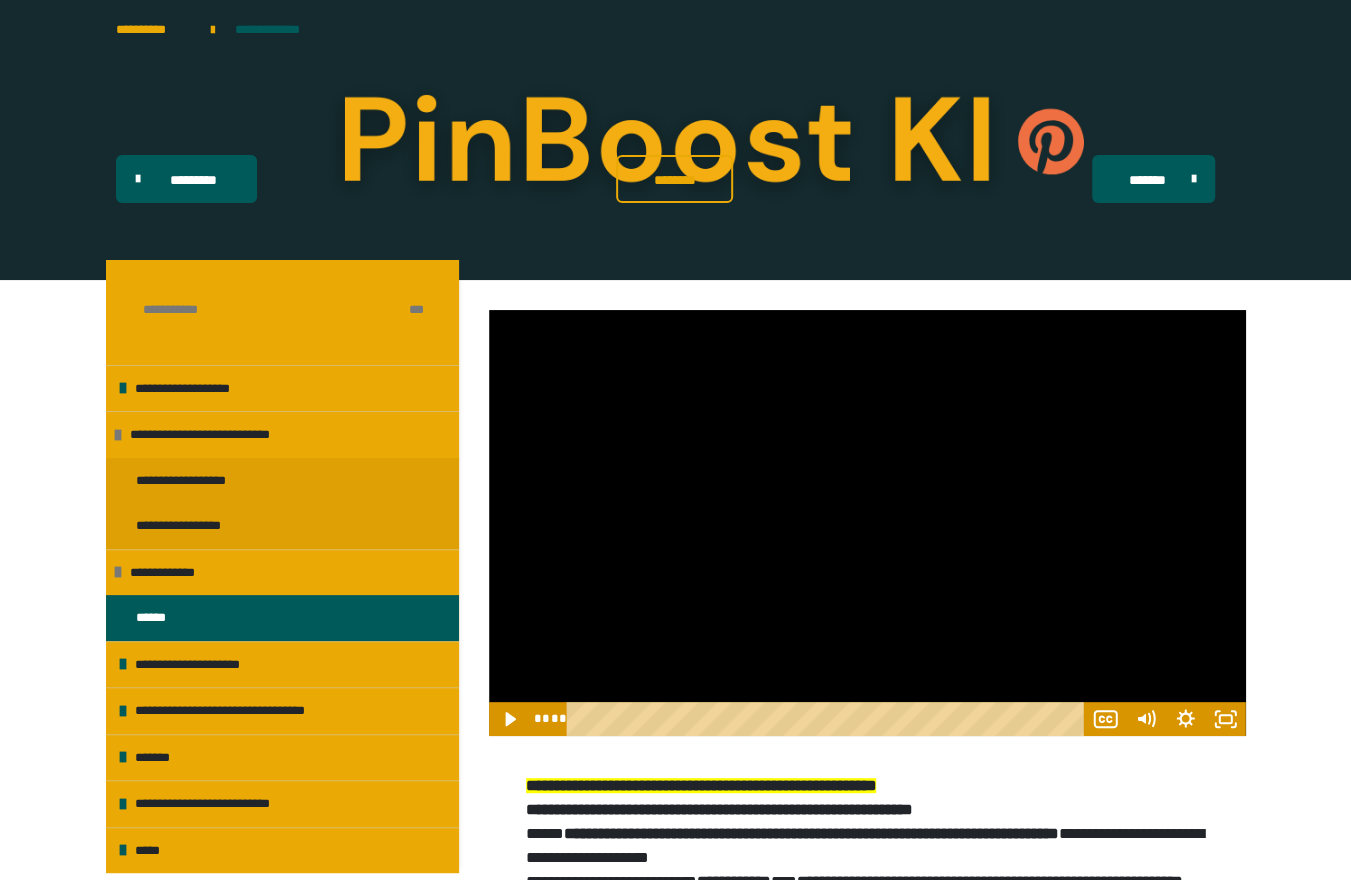 click at bounding box center (867, 523) 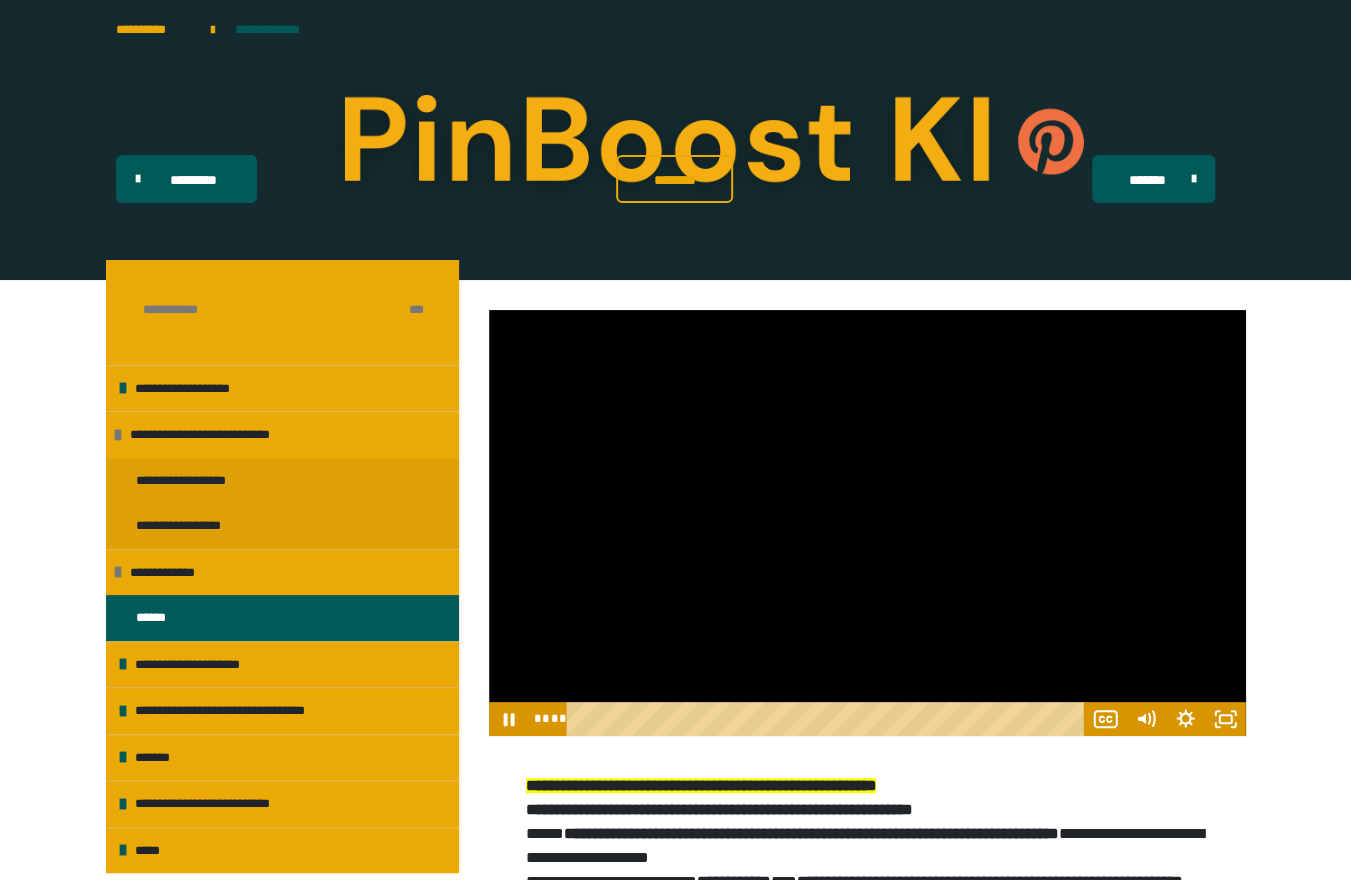 click at bounding box center [867, 523] 